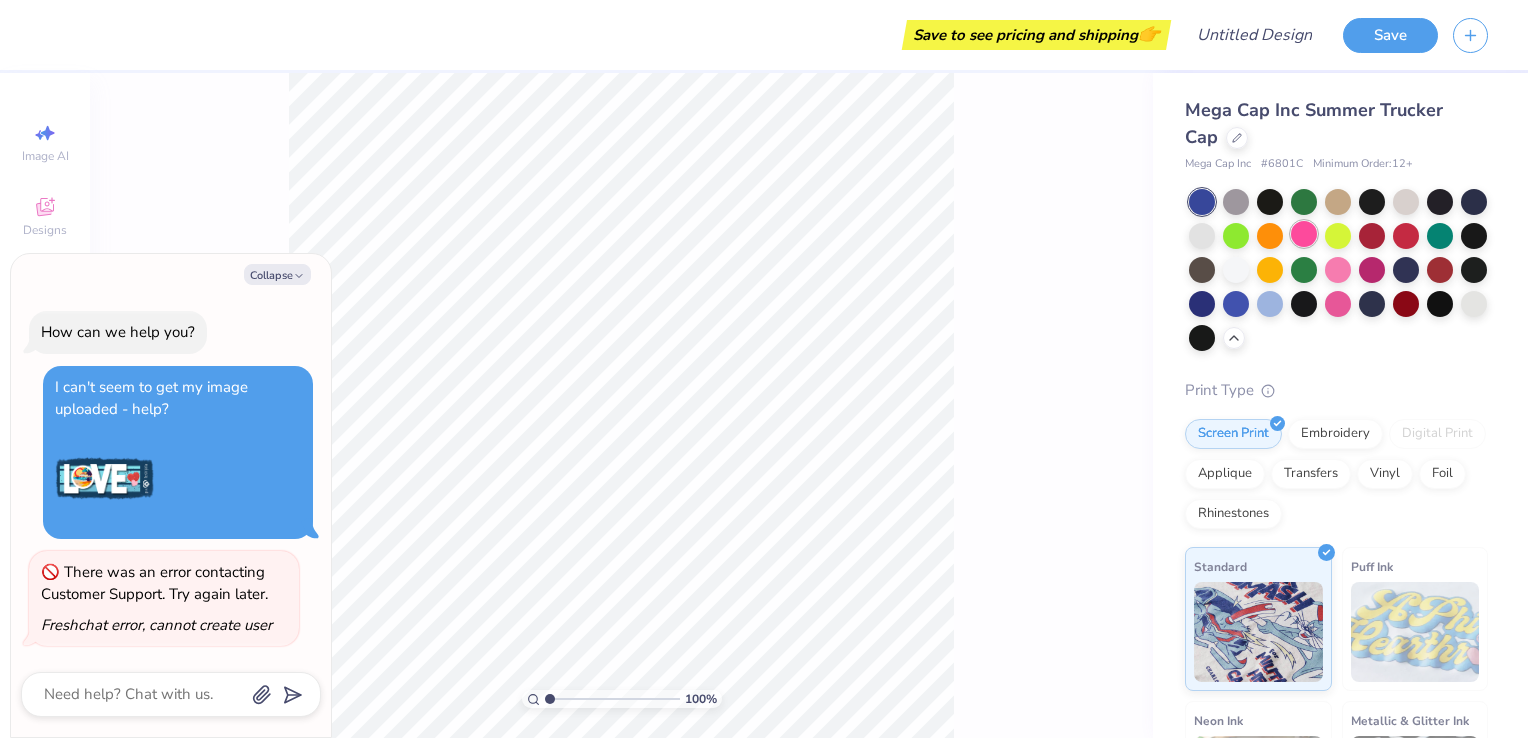 scroll, scrollTop: 0, scrollLeft: 0, axis: both 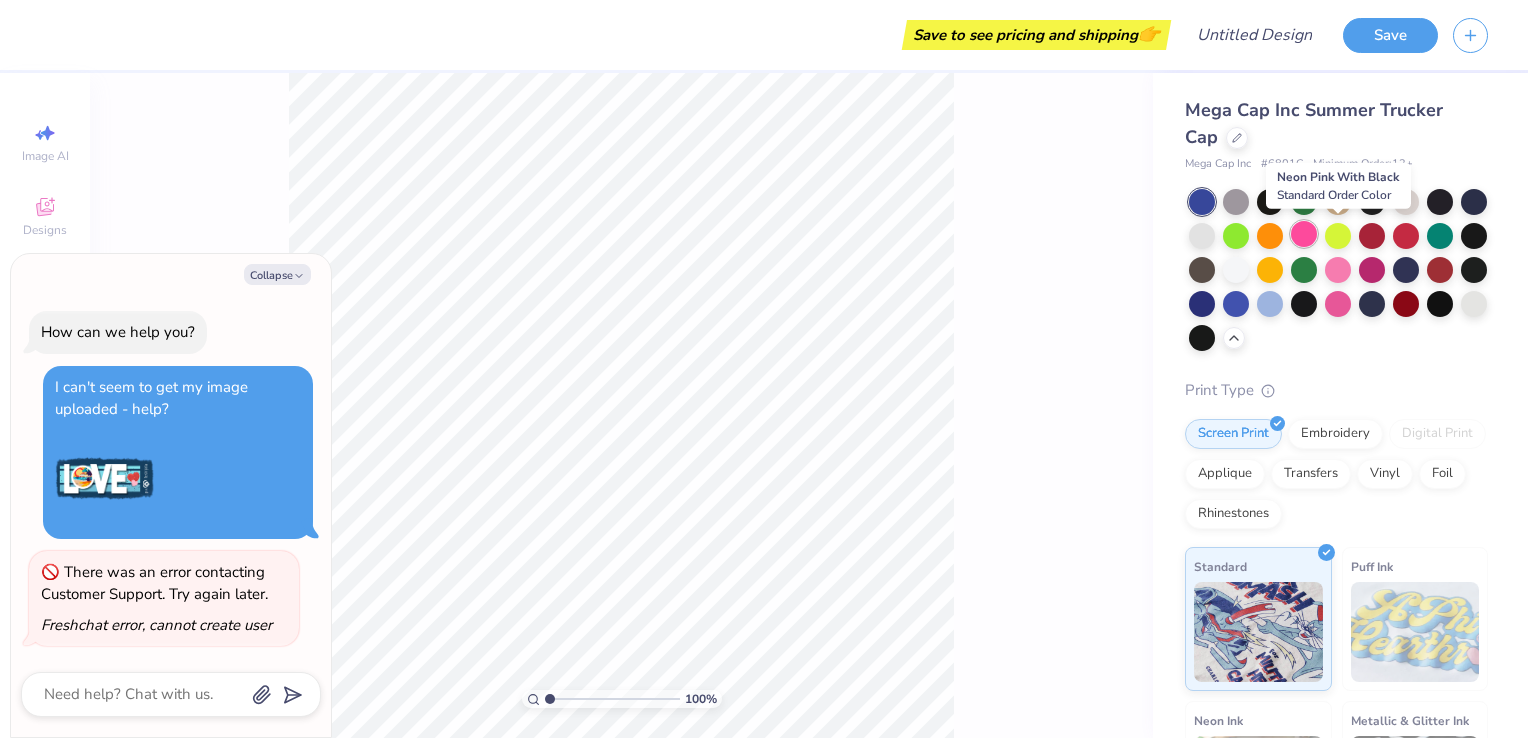 click at bounding box center (1304, 234) 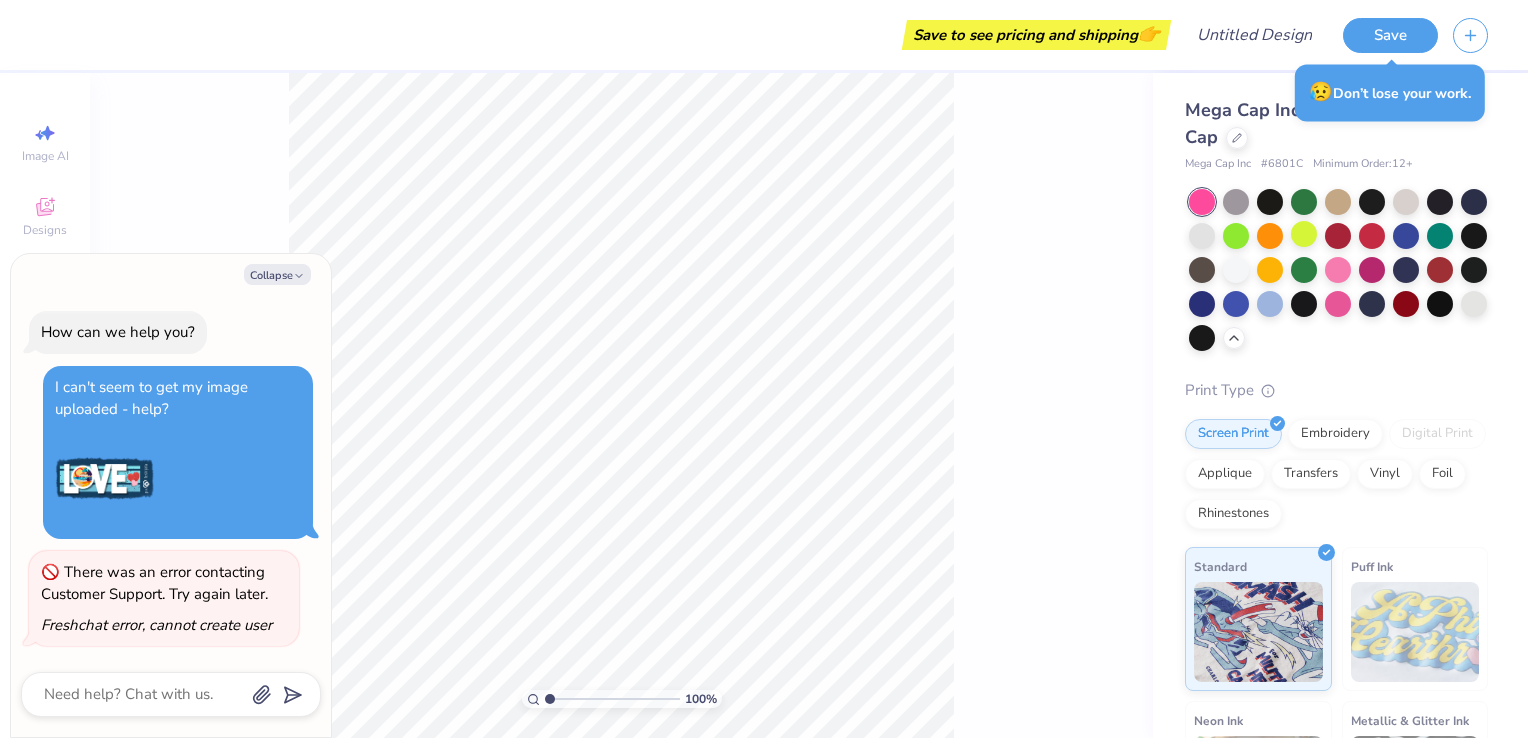 click on "100  %" at bounding box center (621, 405) 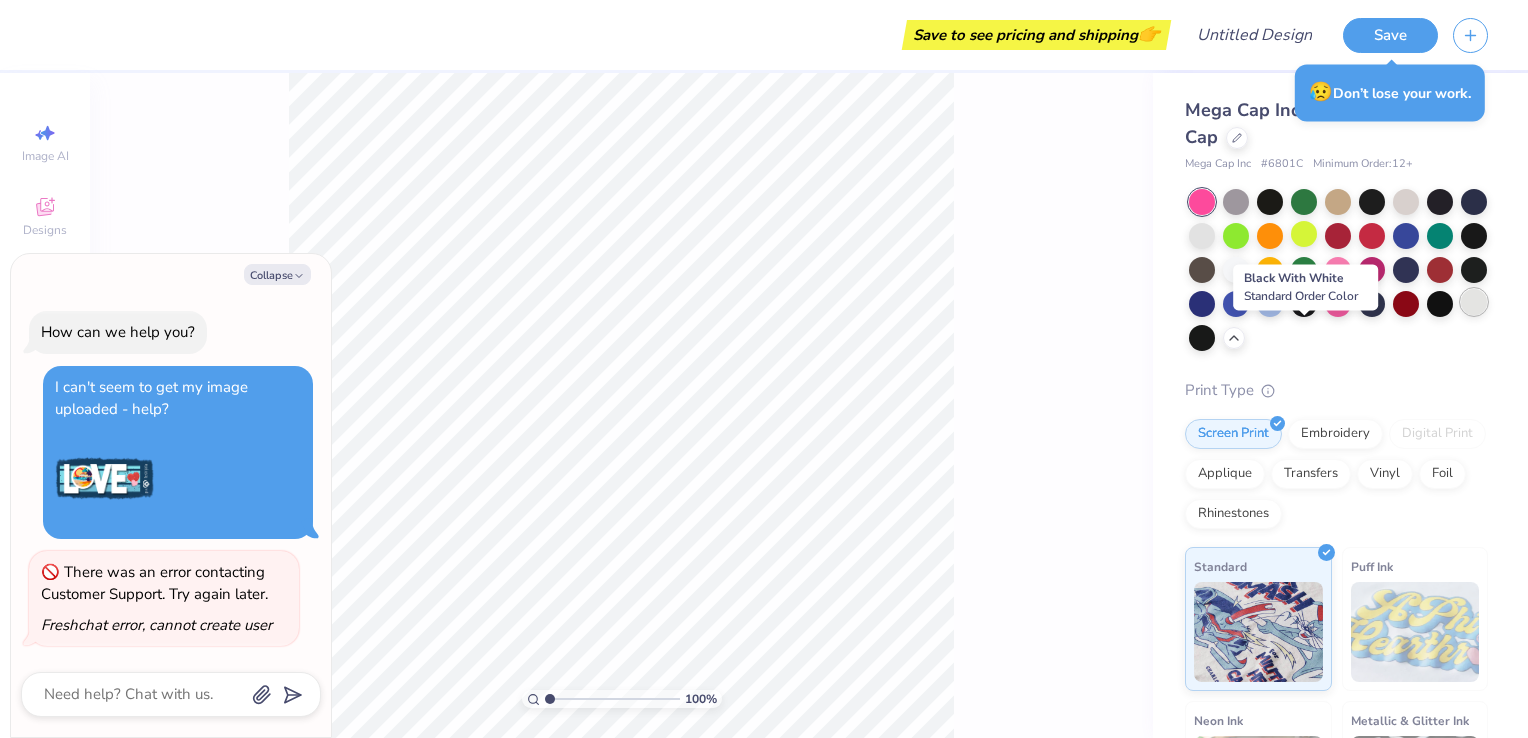 click at bounding box center (1474, 302) 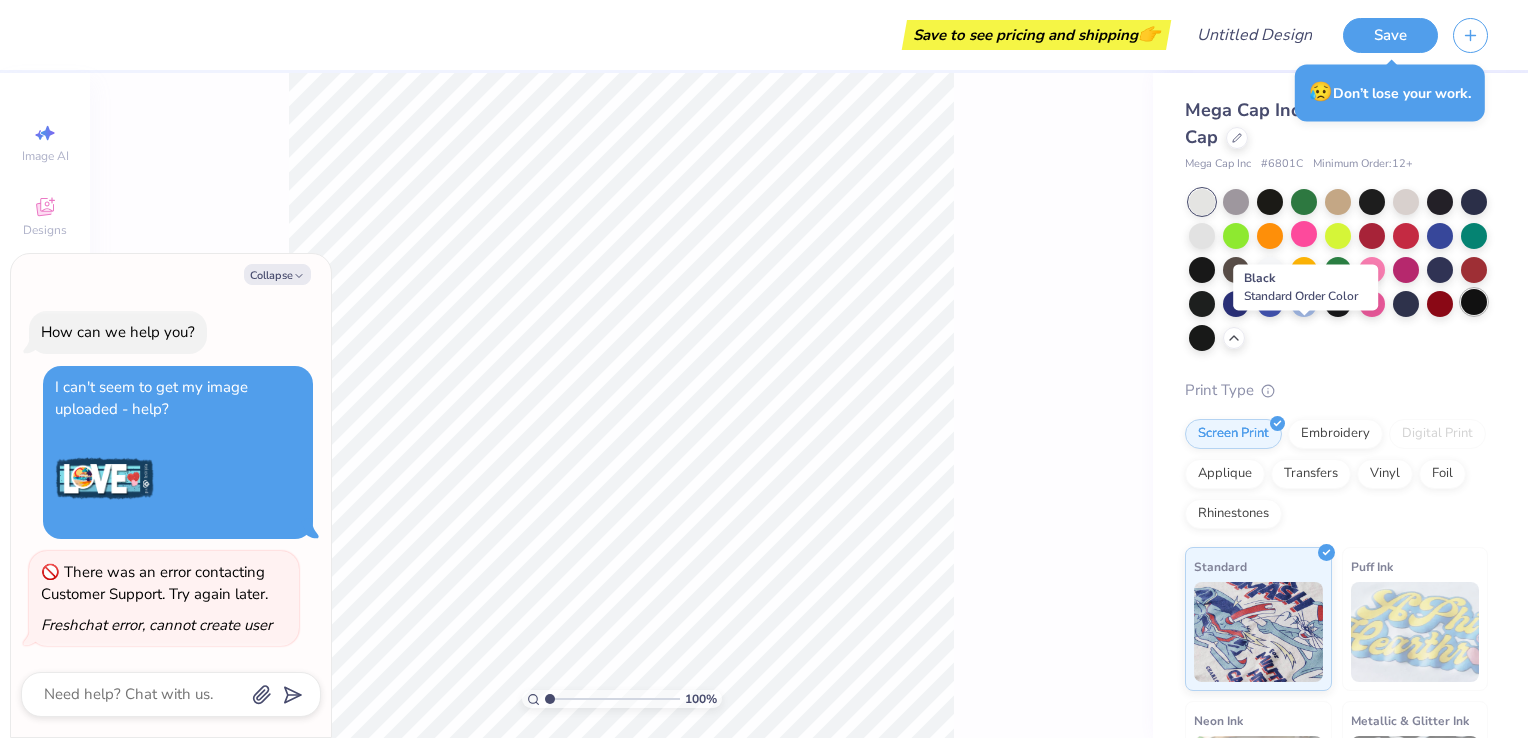 click at bounding box center (1474, 302) 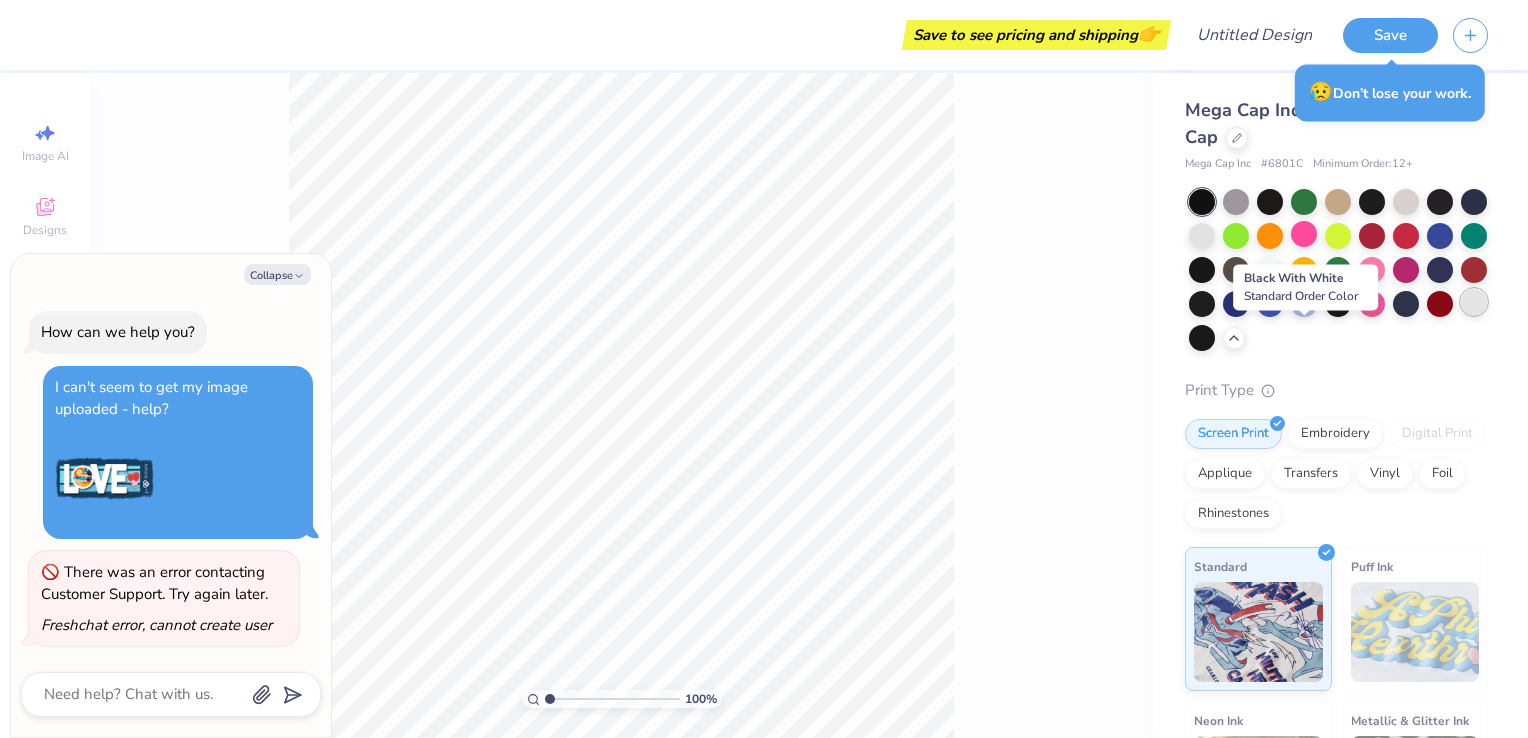 click at bounding box center (1474, 302) 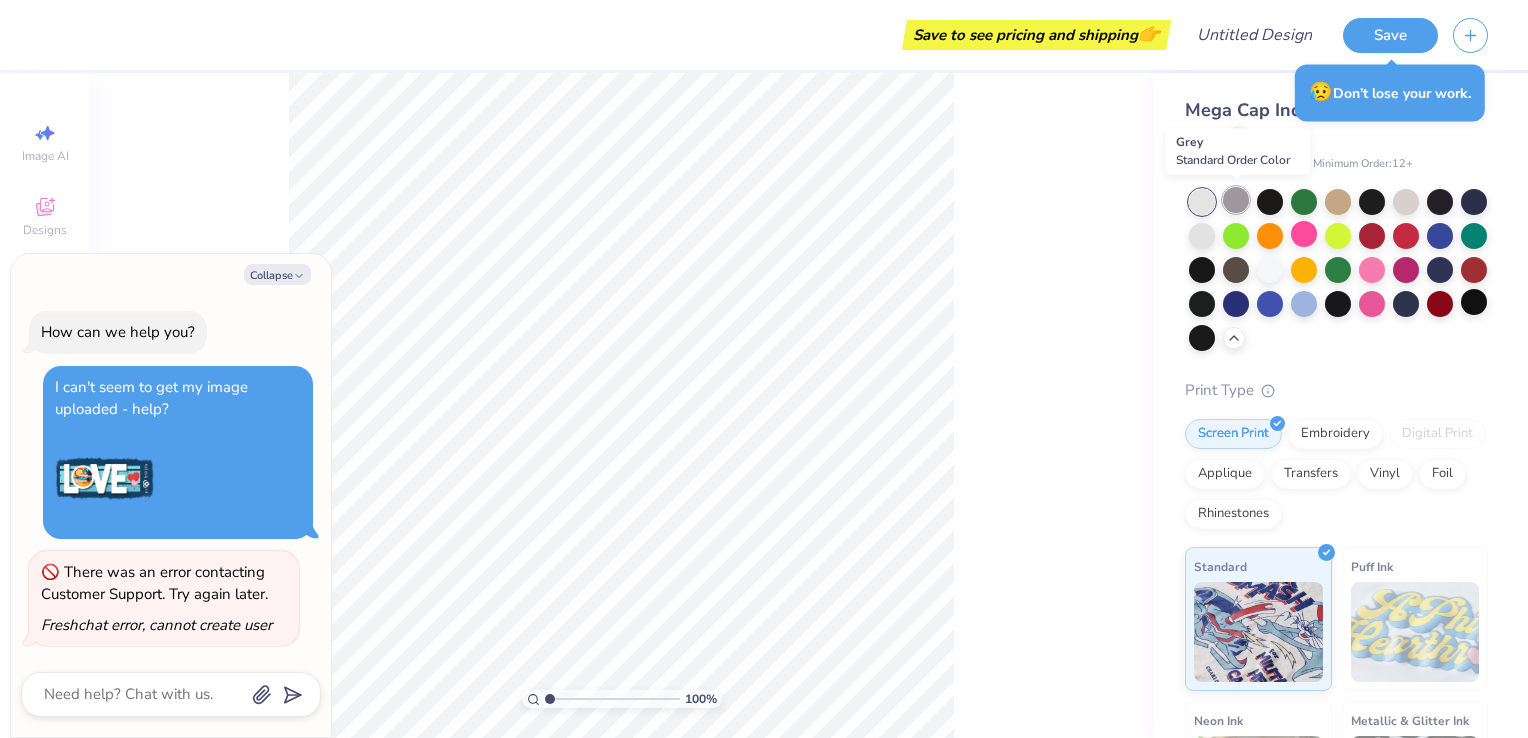 click at bounding box center (1236, 200) 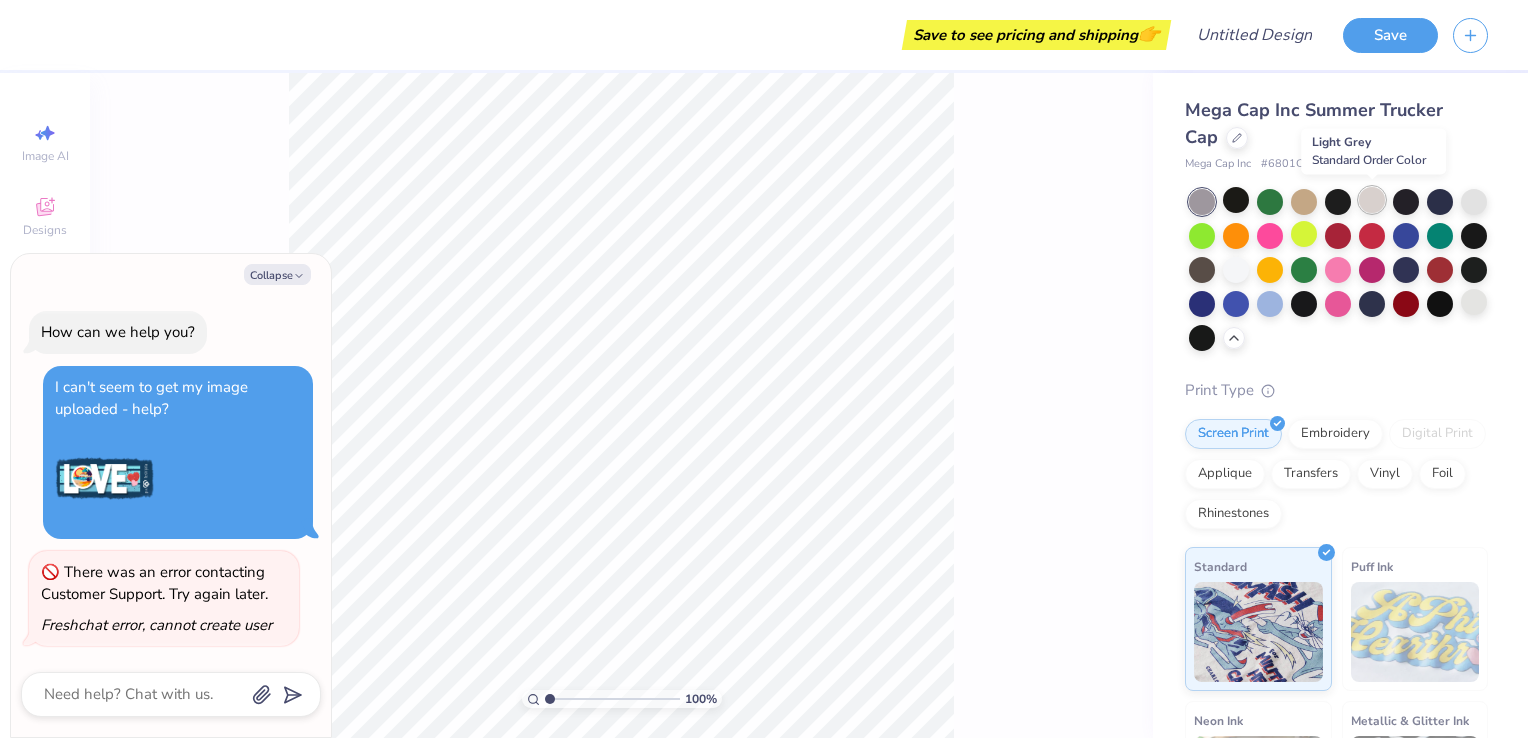click at bounding box center (1372, 200) 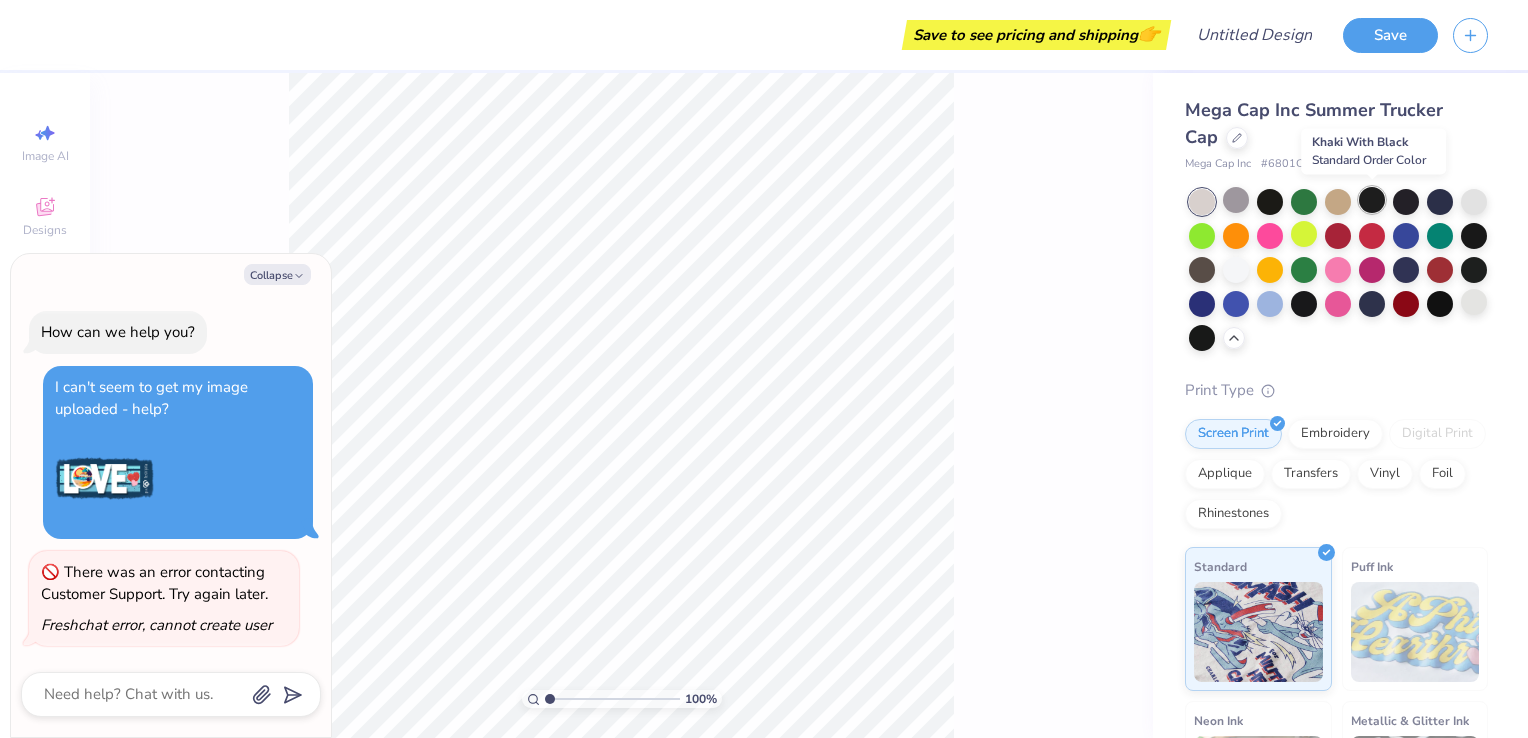 click at bounding box center (1372, 200) 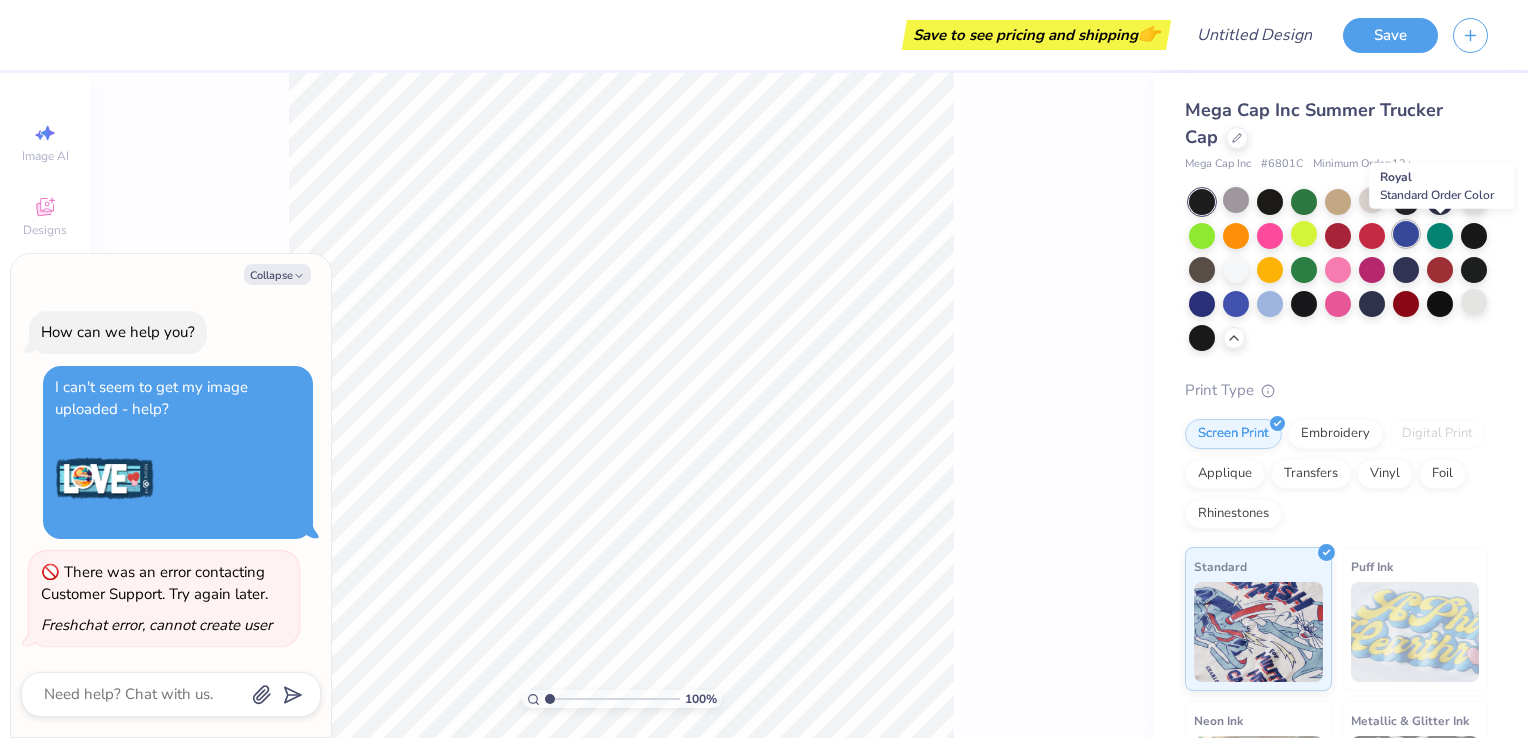click at bounding box center (1406, 234) 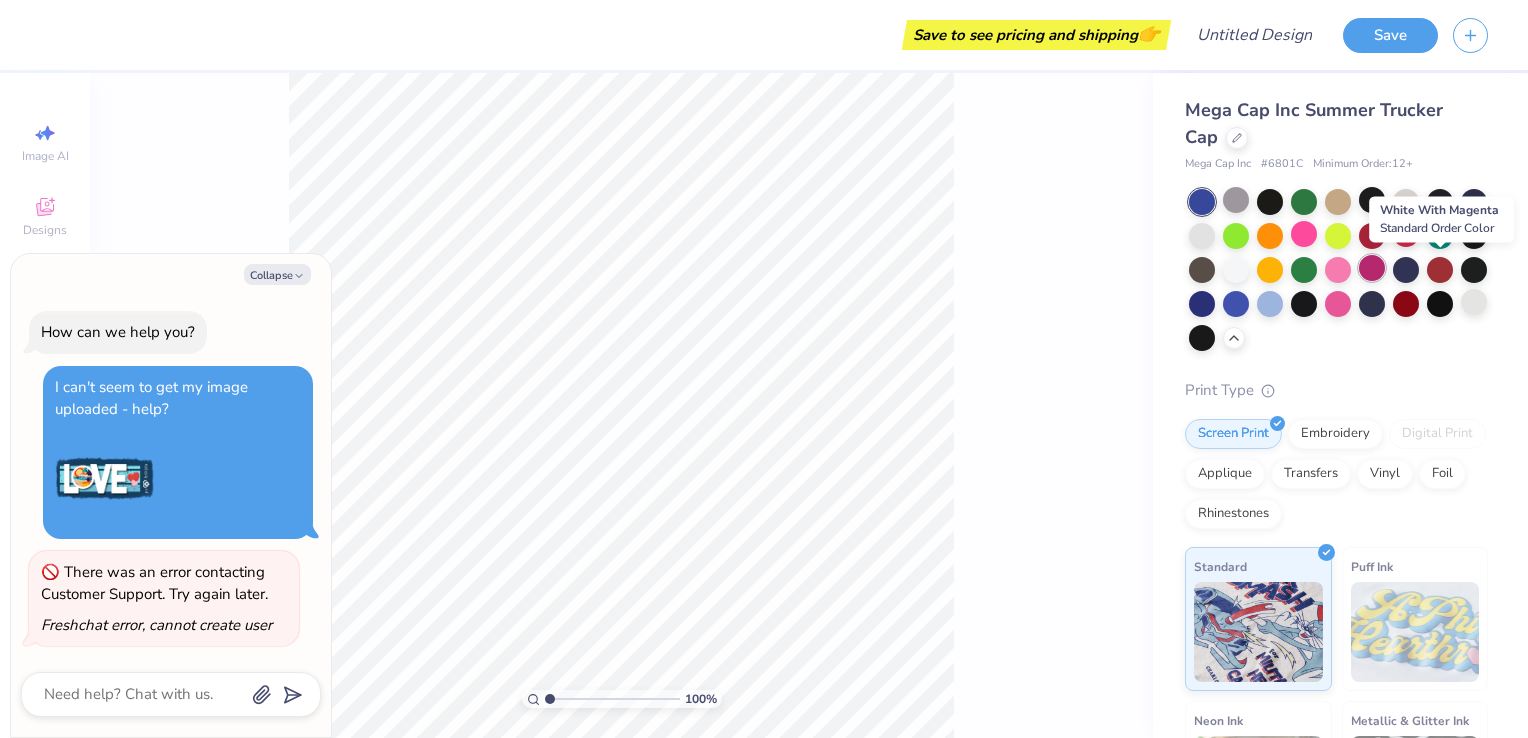 click at bounding box center (1372, 268) 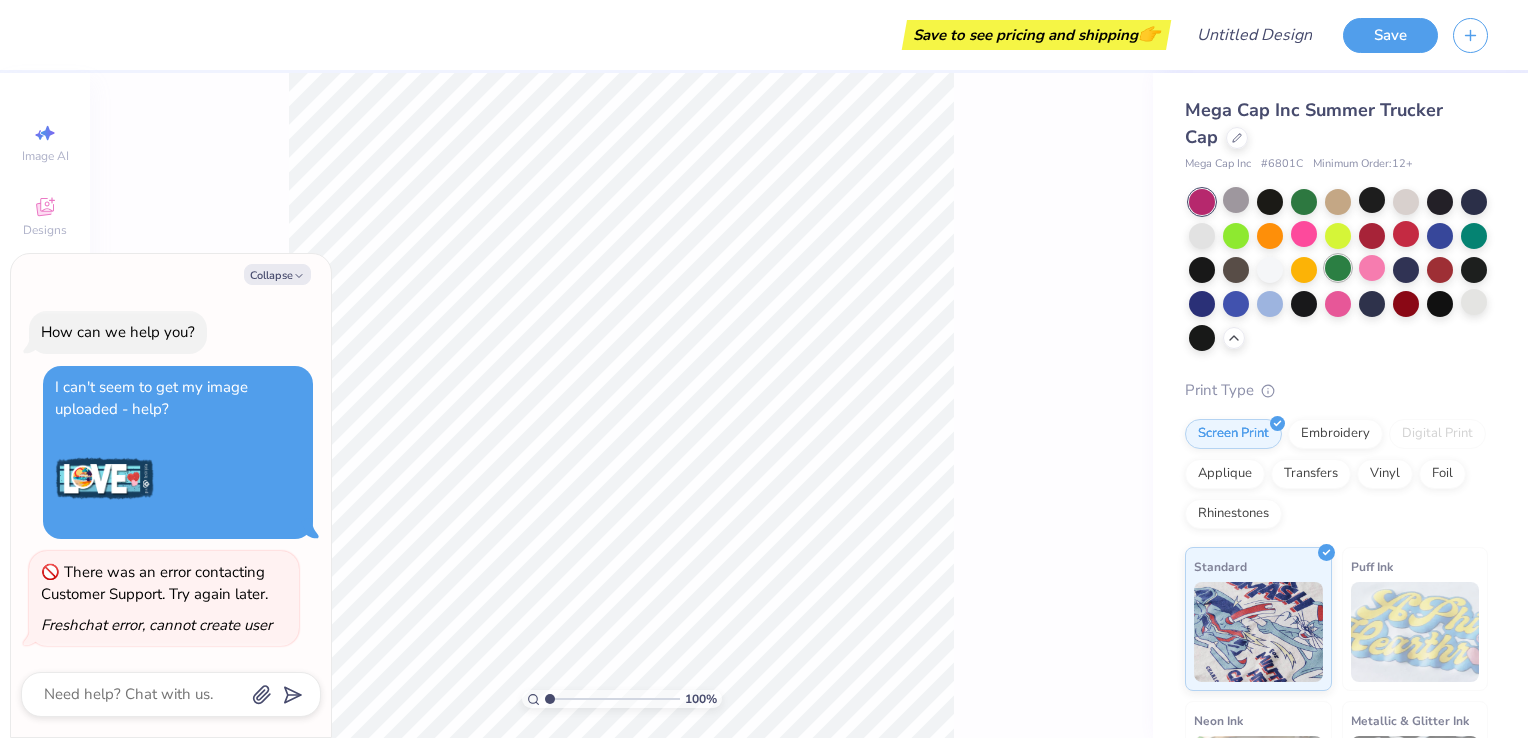 click at bounding box center (1338, 268) 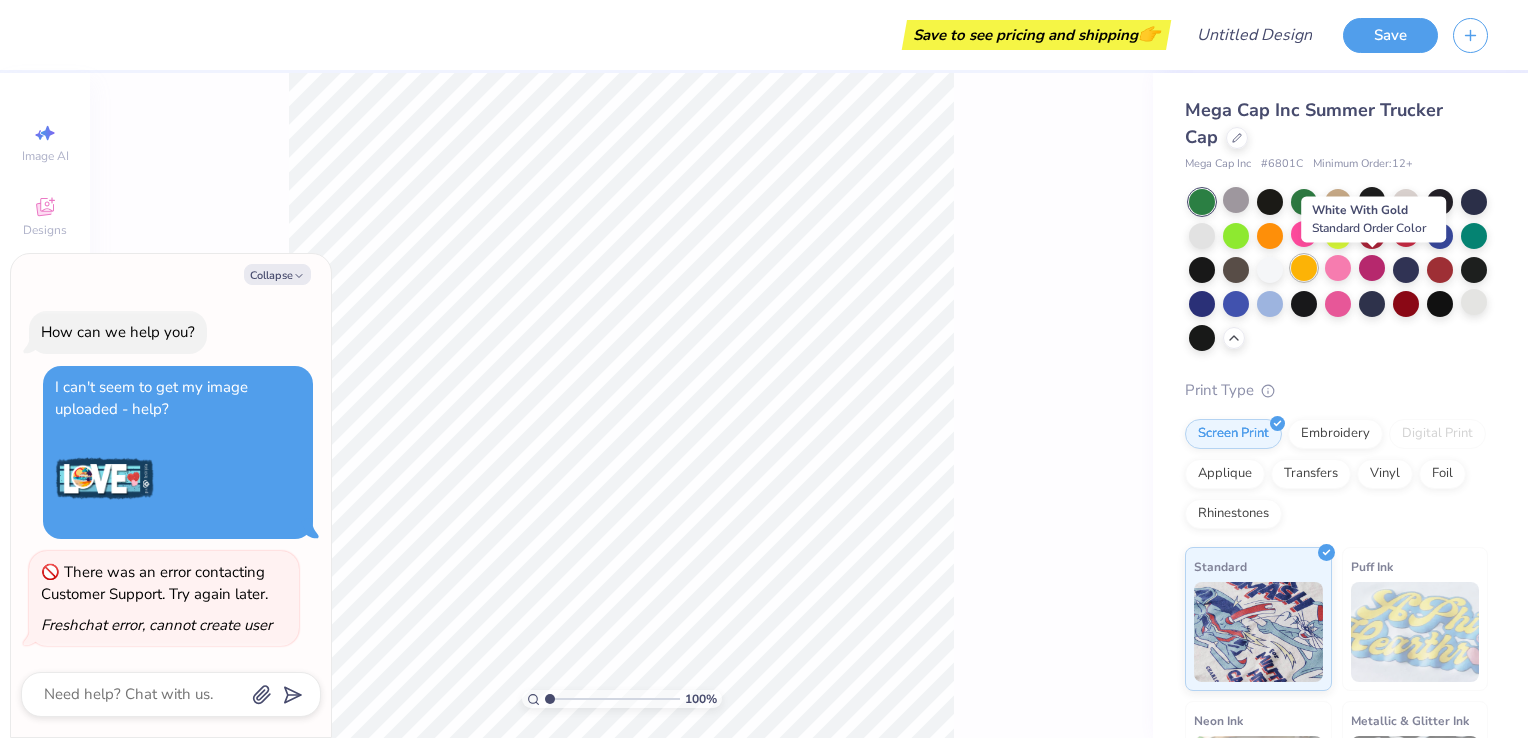 click at bounding box center [1304, 268] 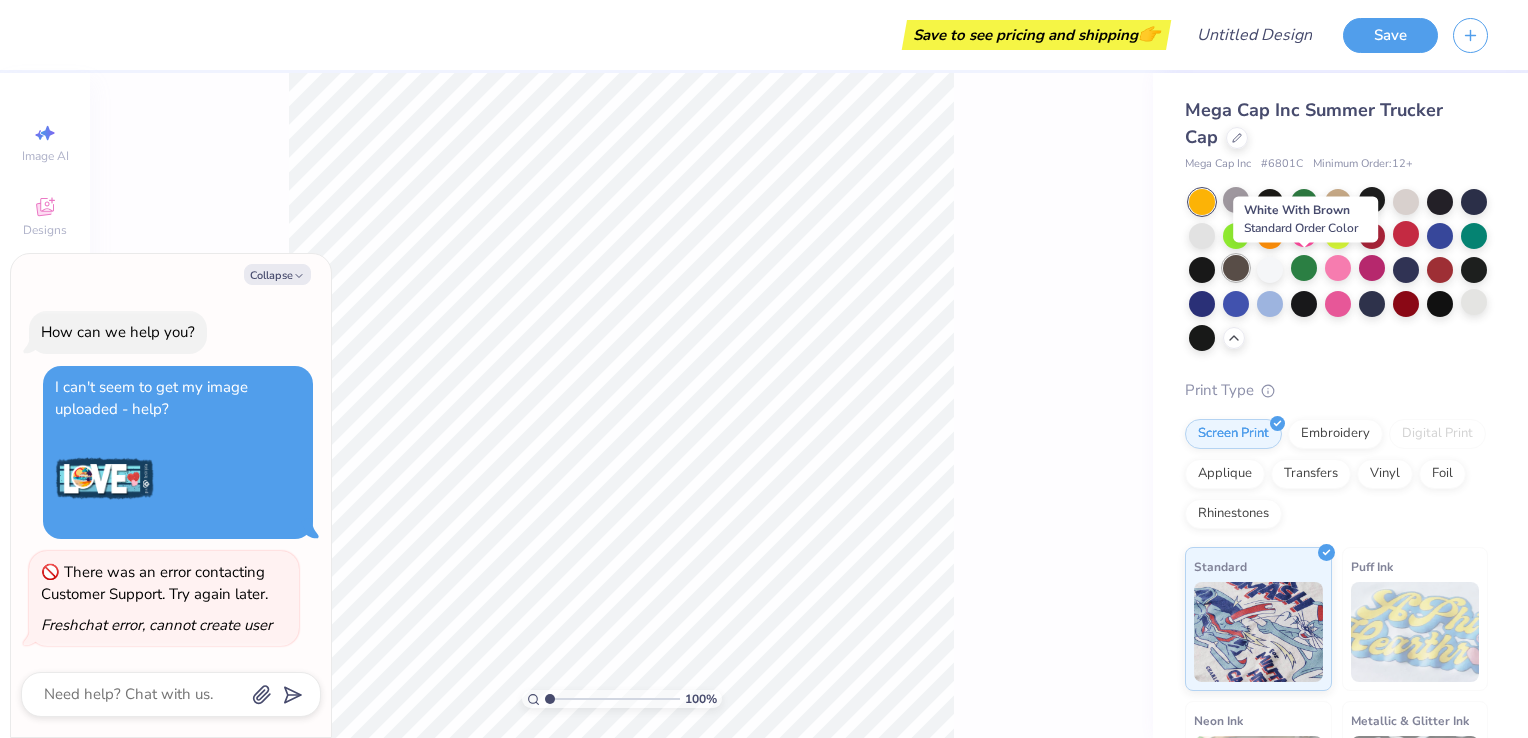 click at bounding box center (1236, 268) 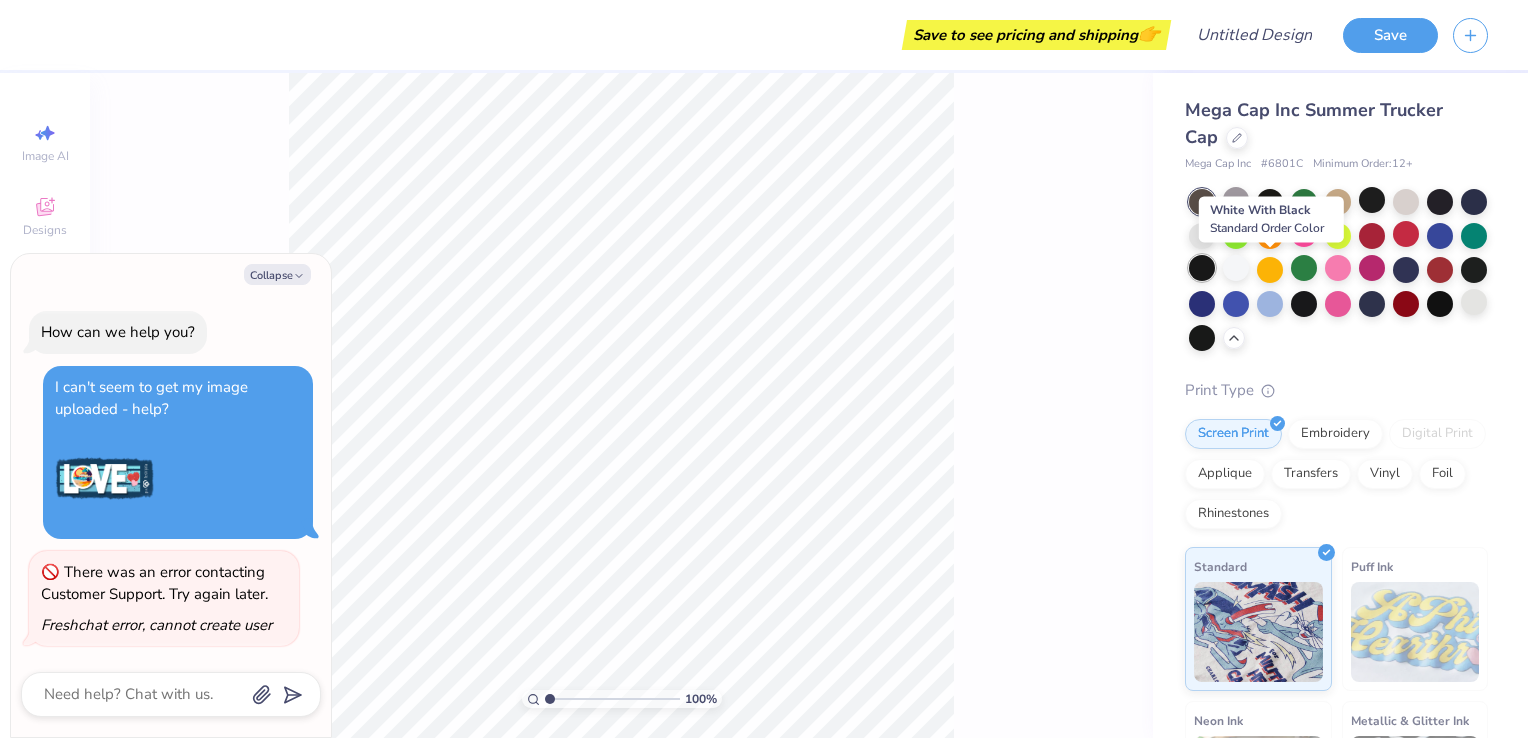 click at bounding box center [1202, 268] 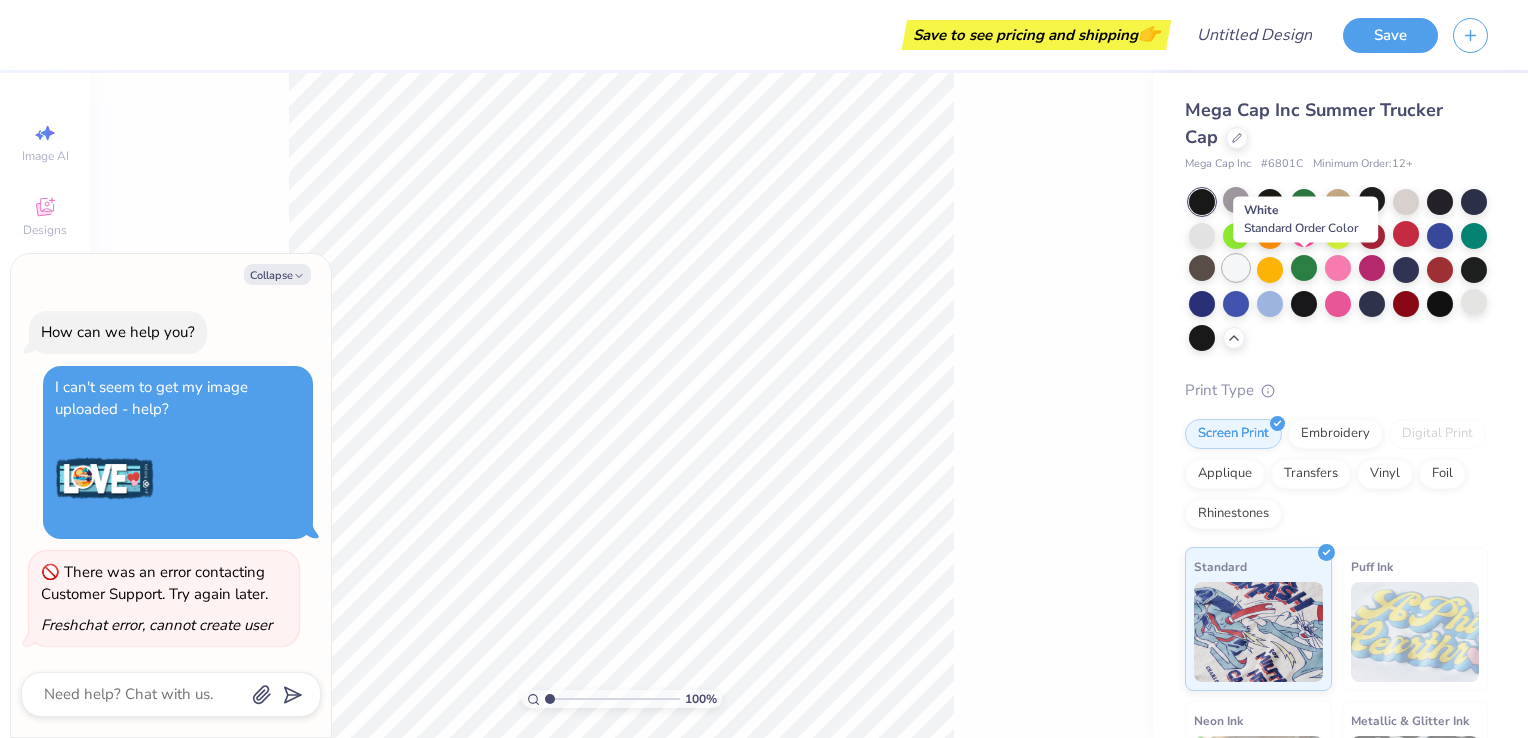 click at bounding box center [1236, 268] 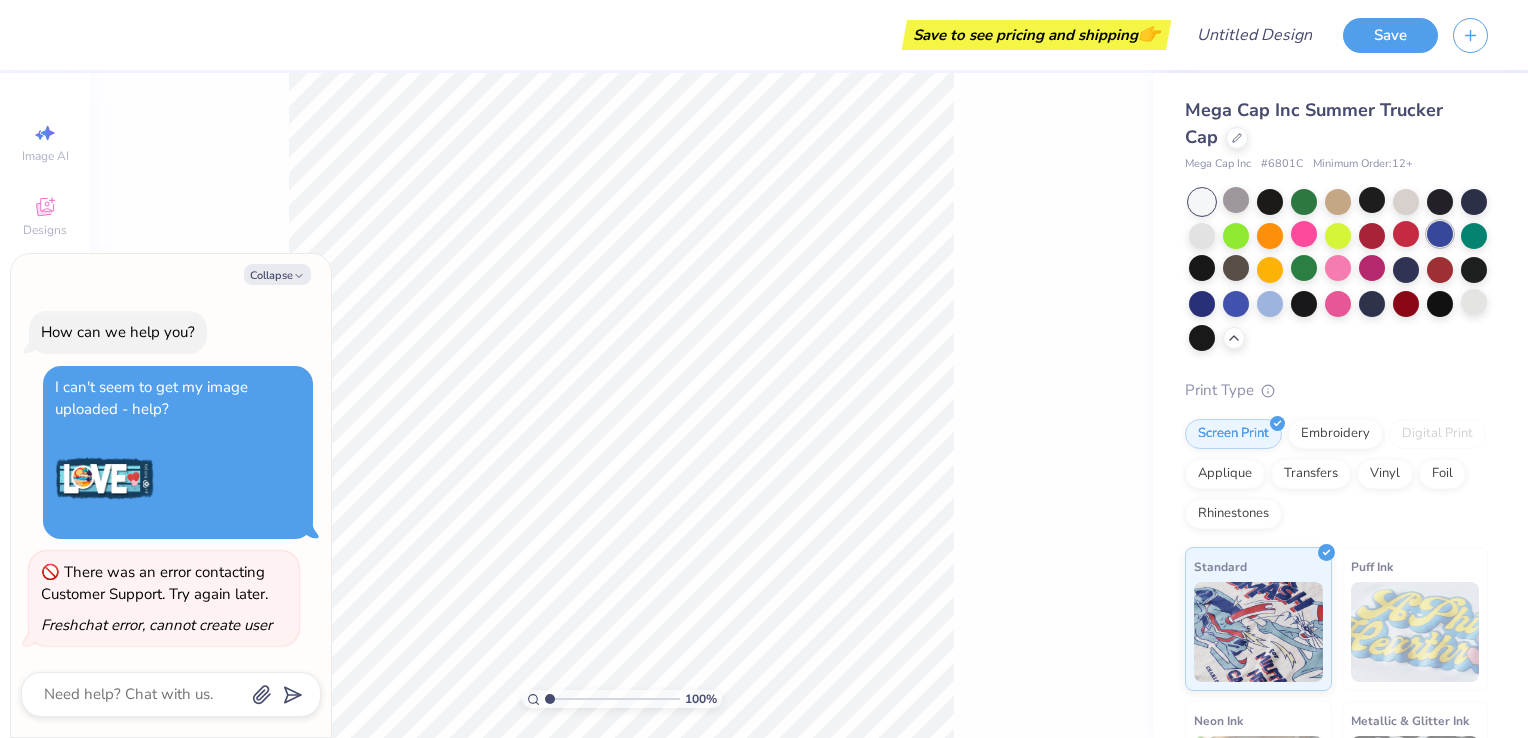 click at bounding box center (1440, 234) 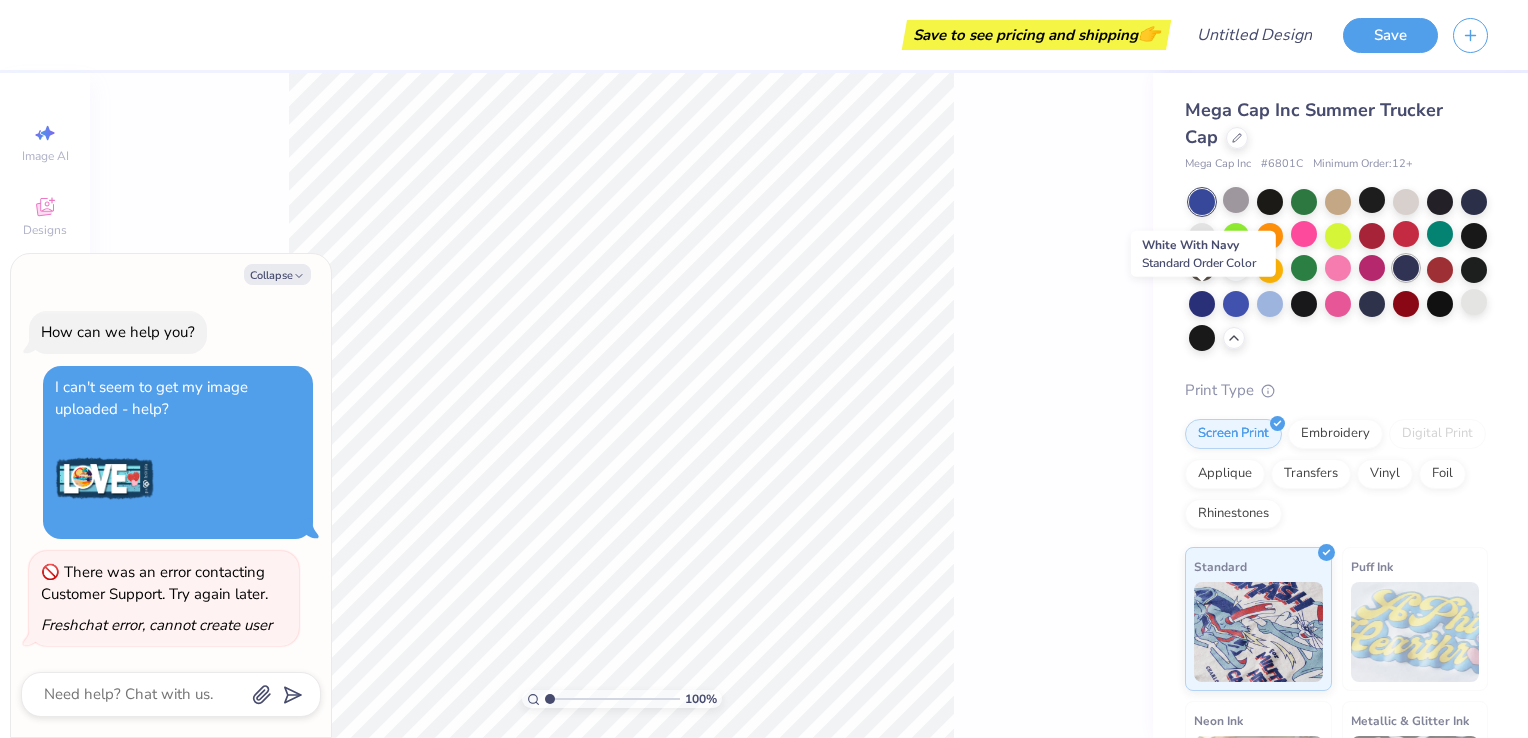 click at bounding box center [1406, 268] 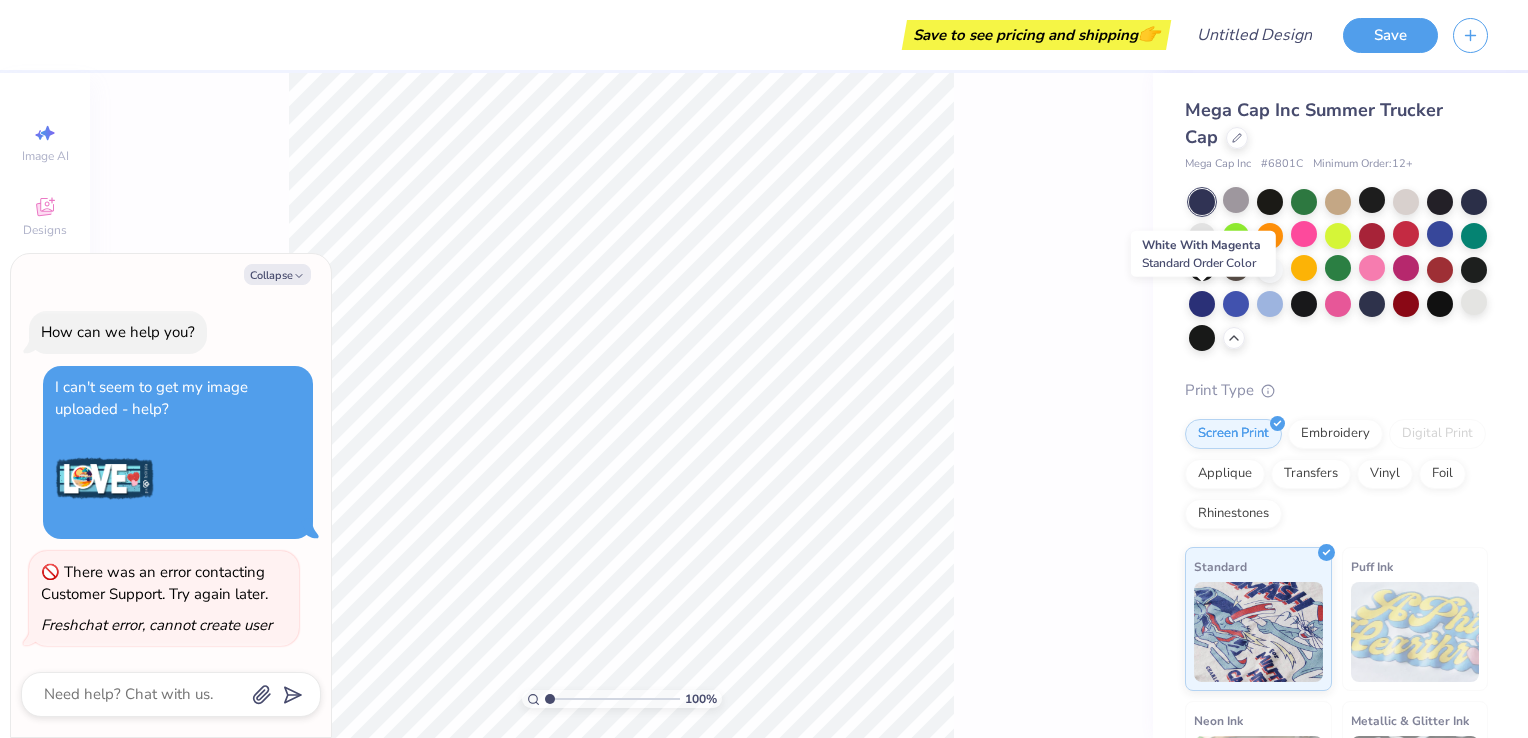 click at bounding box center (1406, 268) 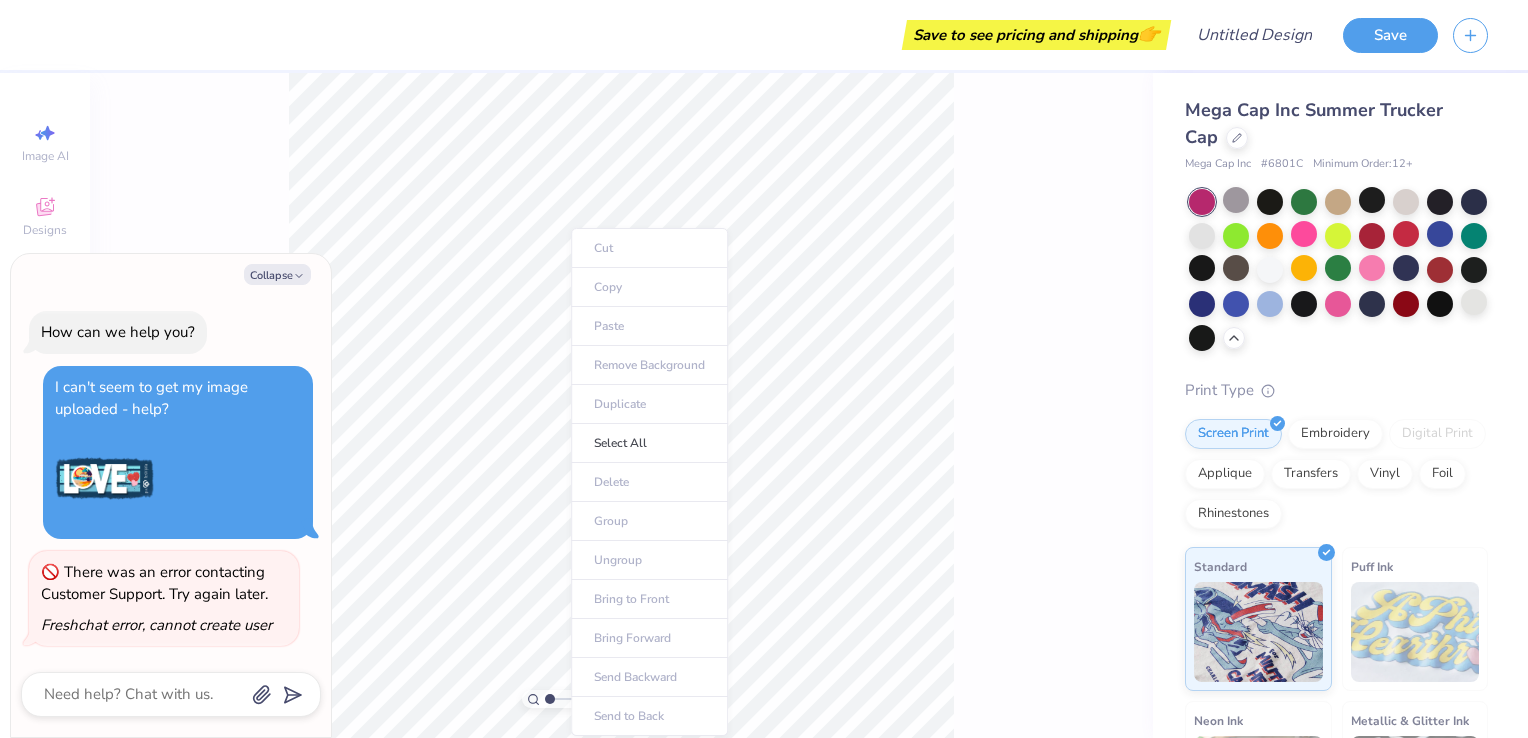click on "100  %" at bounding box center [621, 405] 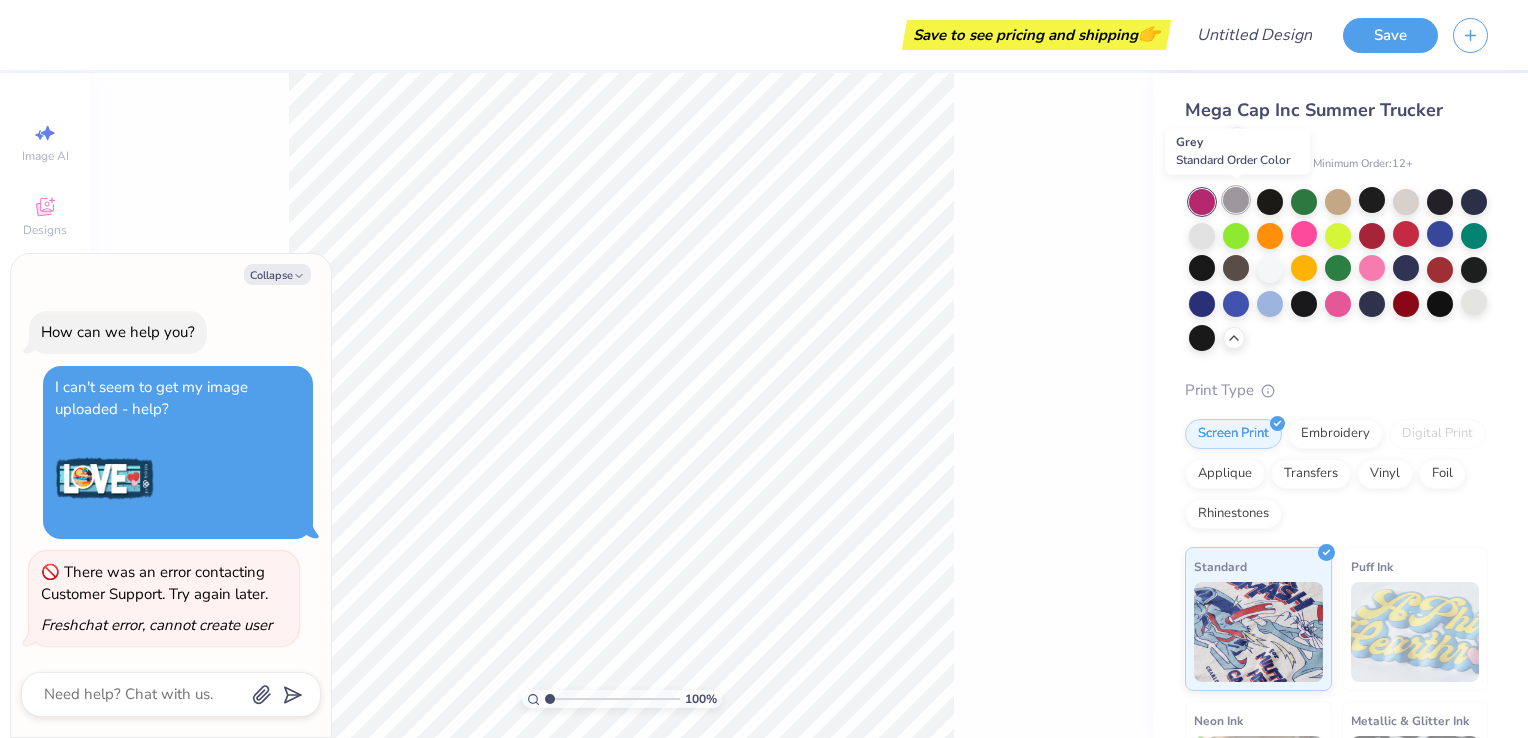 click at bounding box center (1236, 200) 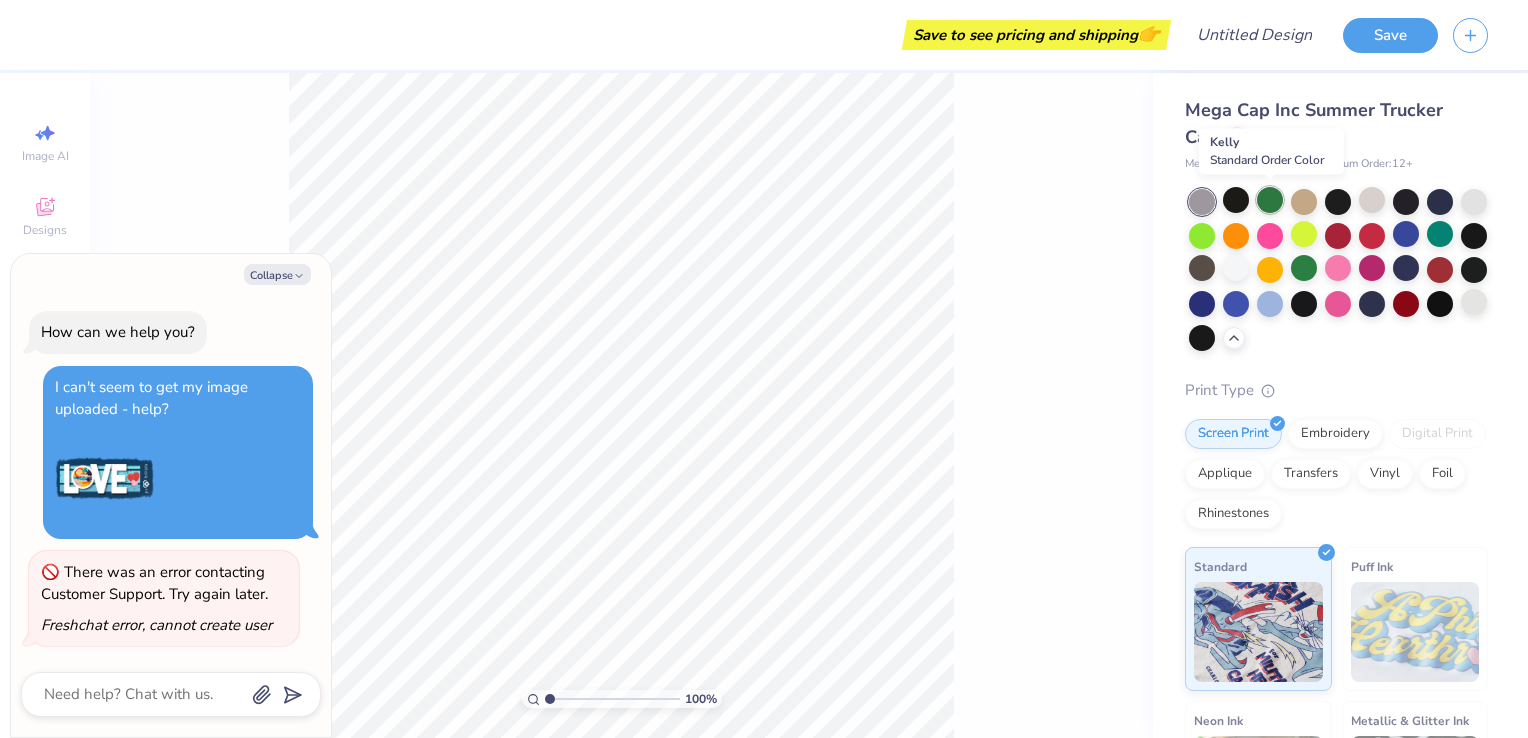 click at bounding box center [1270, 200] 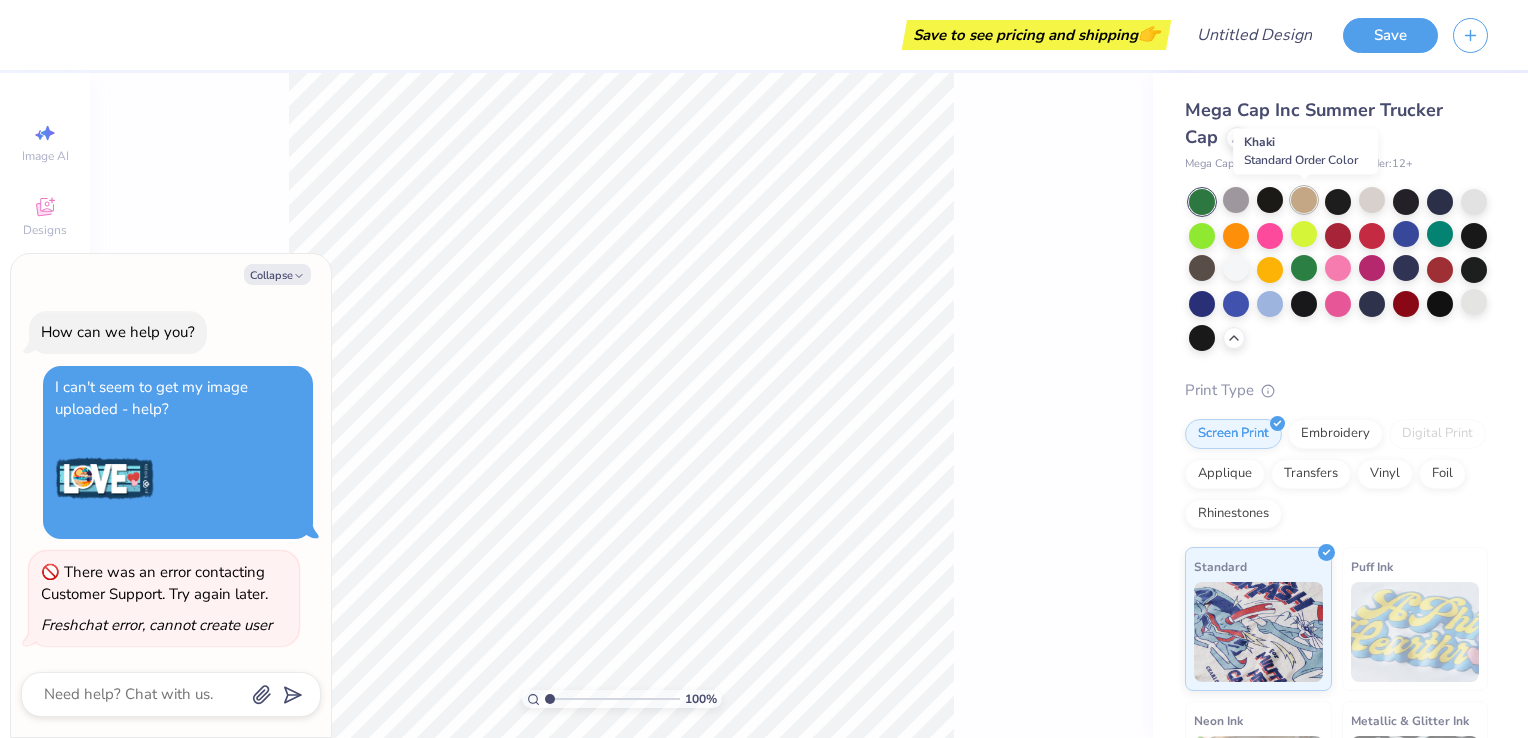 click at bounding box center (1304, 200) 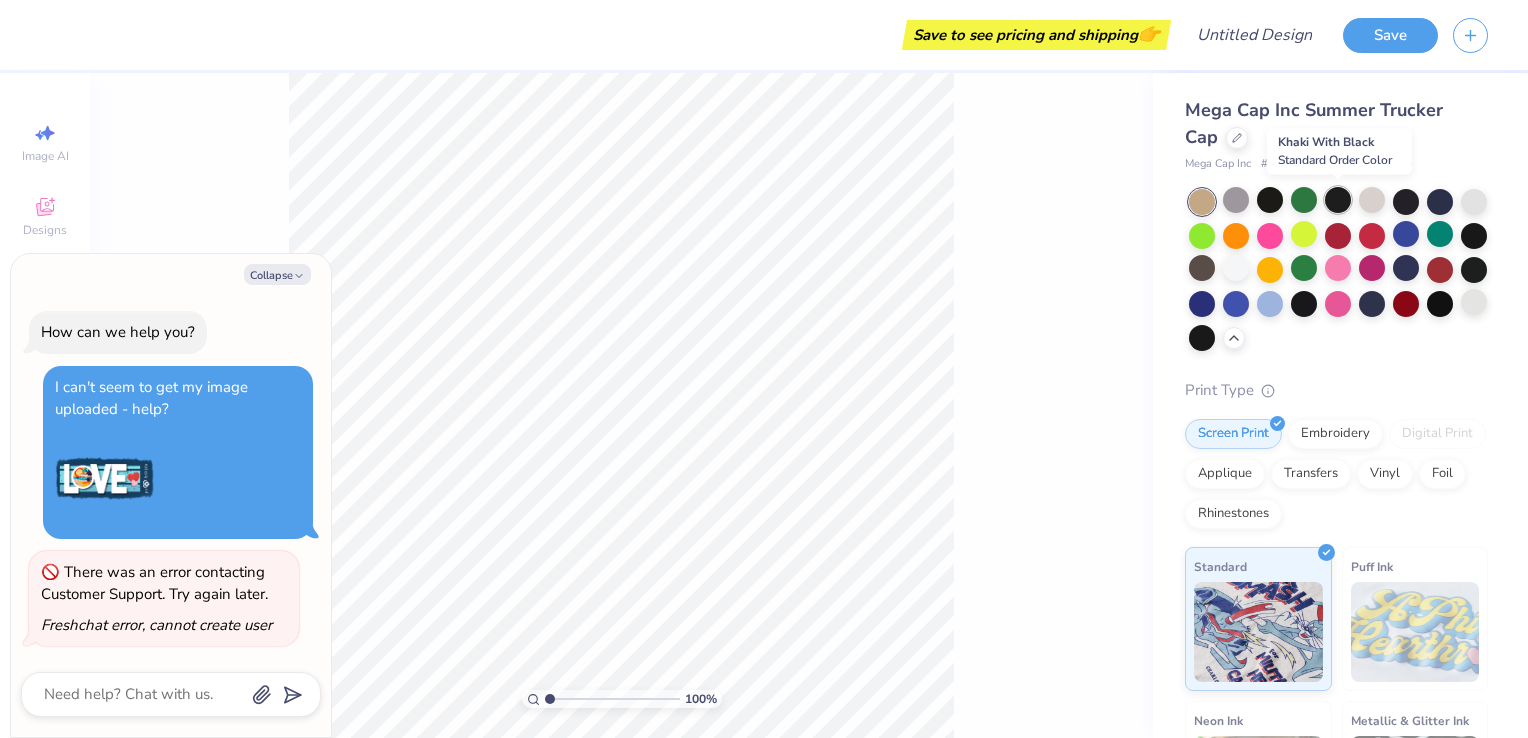 click at bounding box center [1338, 200] 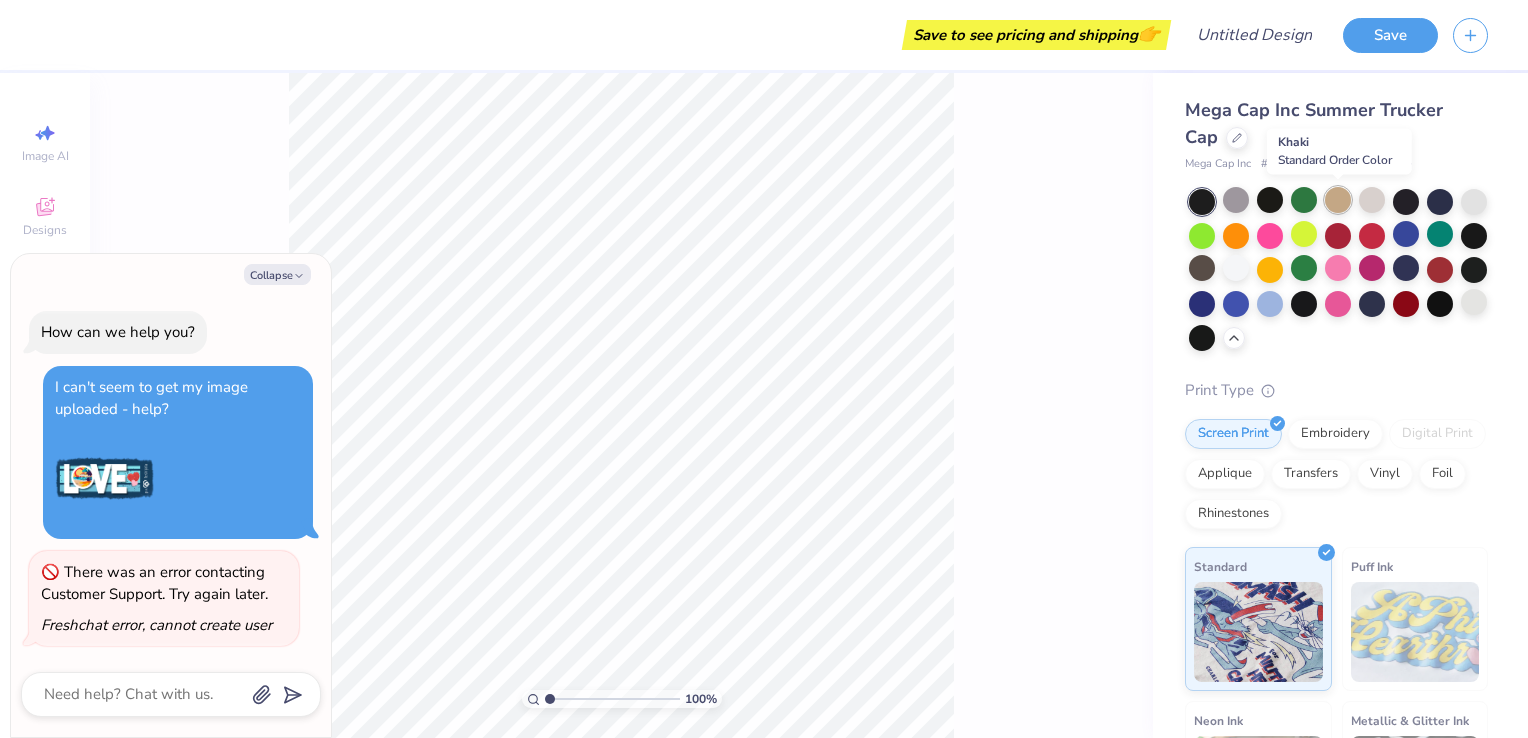 click at bounding box center (1338, 200) 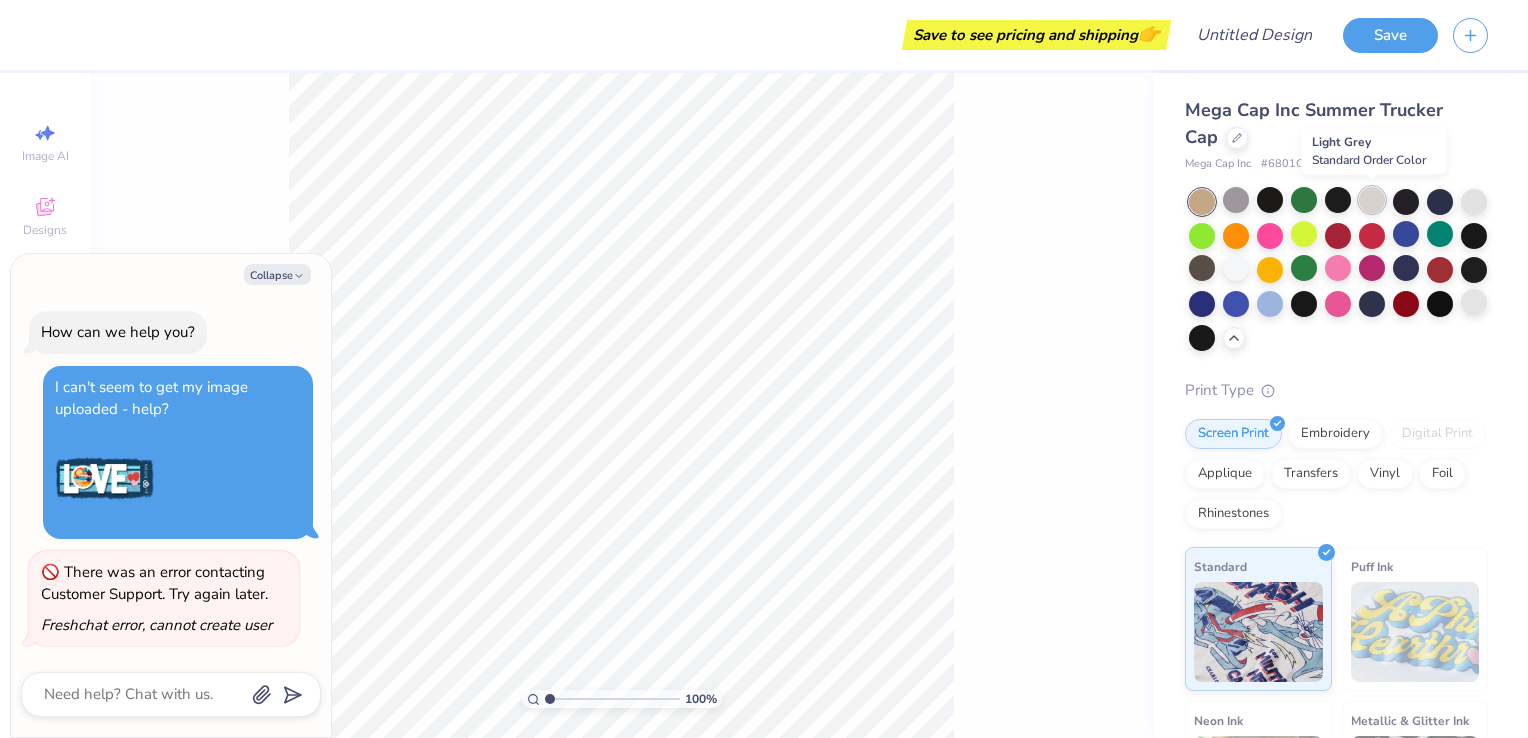 click at bounding box center (1372, 200) 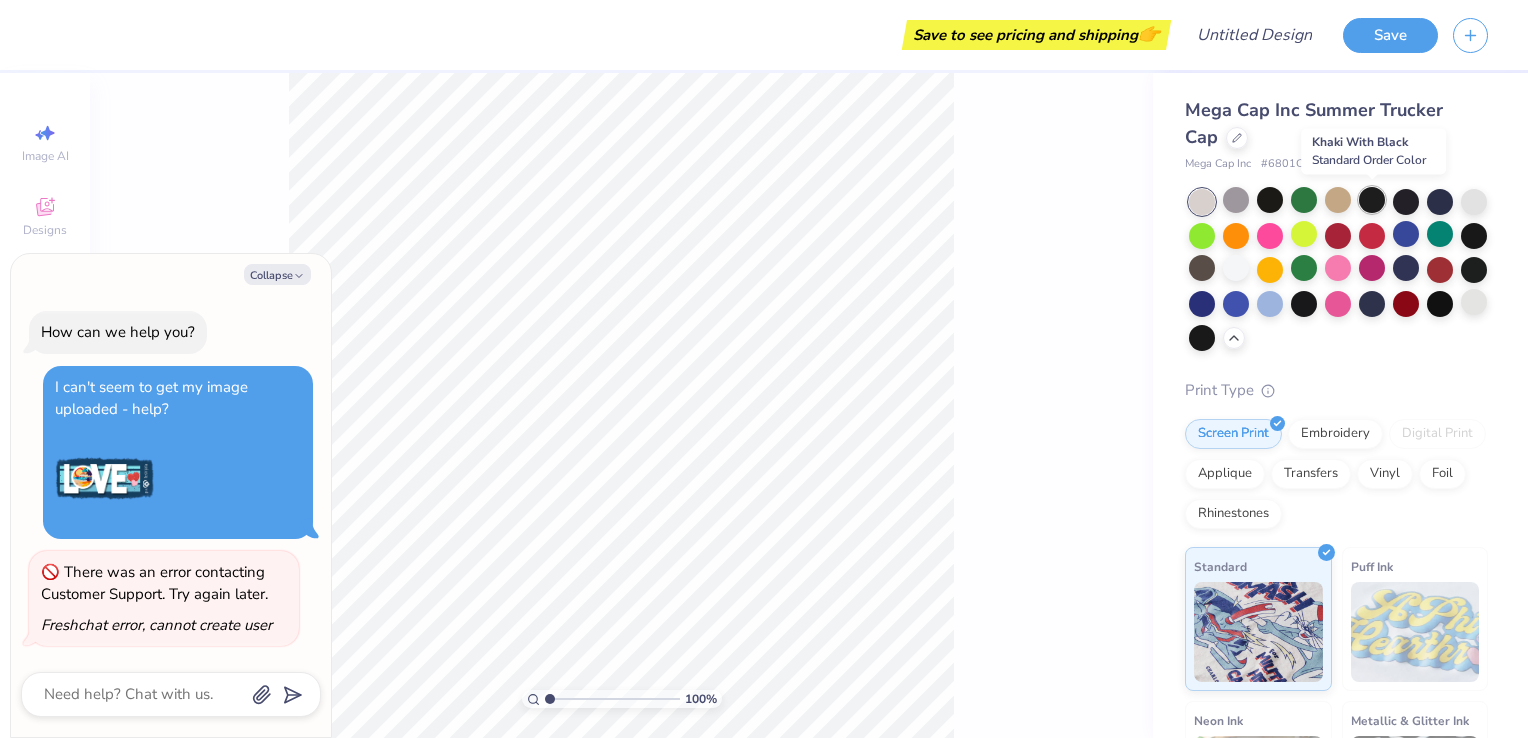 click at bounding box center (1372, 200) 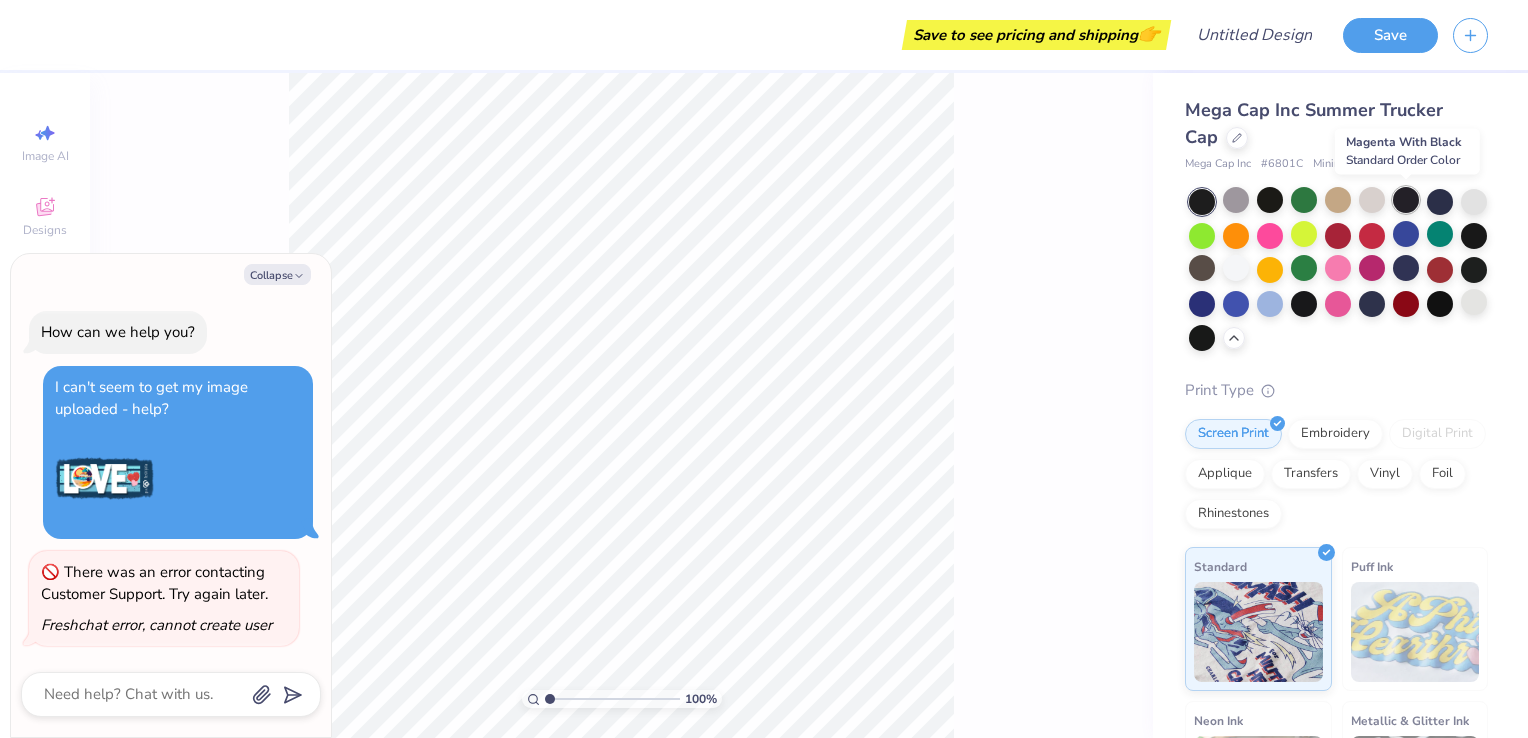 click at bounding box center [1406, 200] 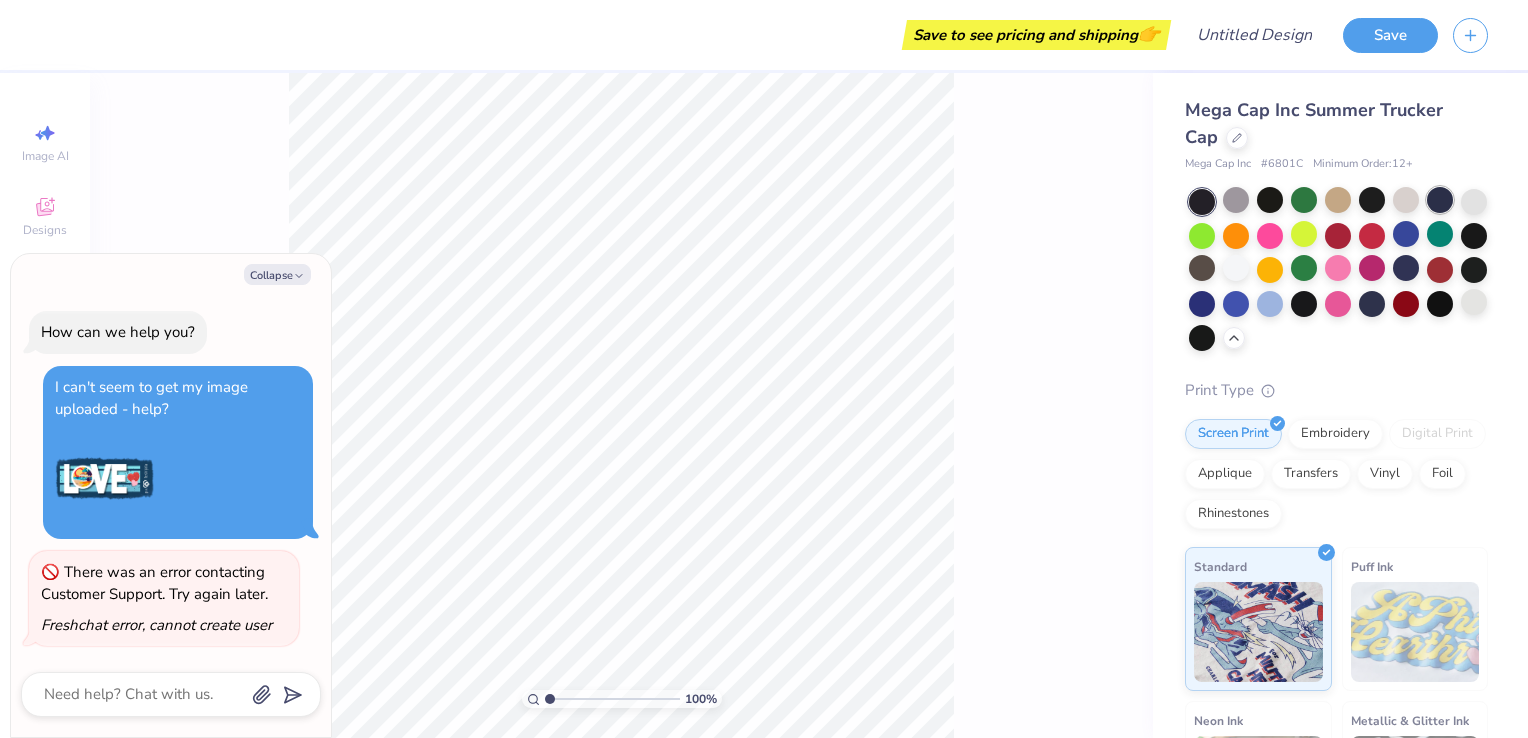 click at bounding box center [1440, 200] 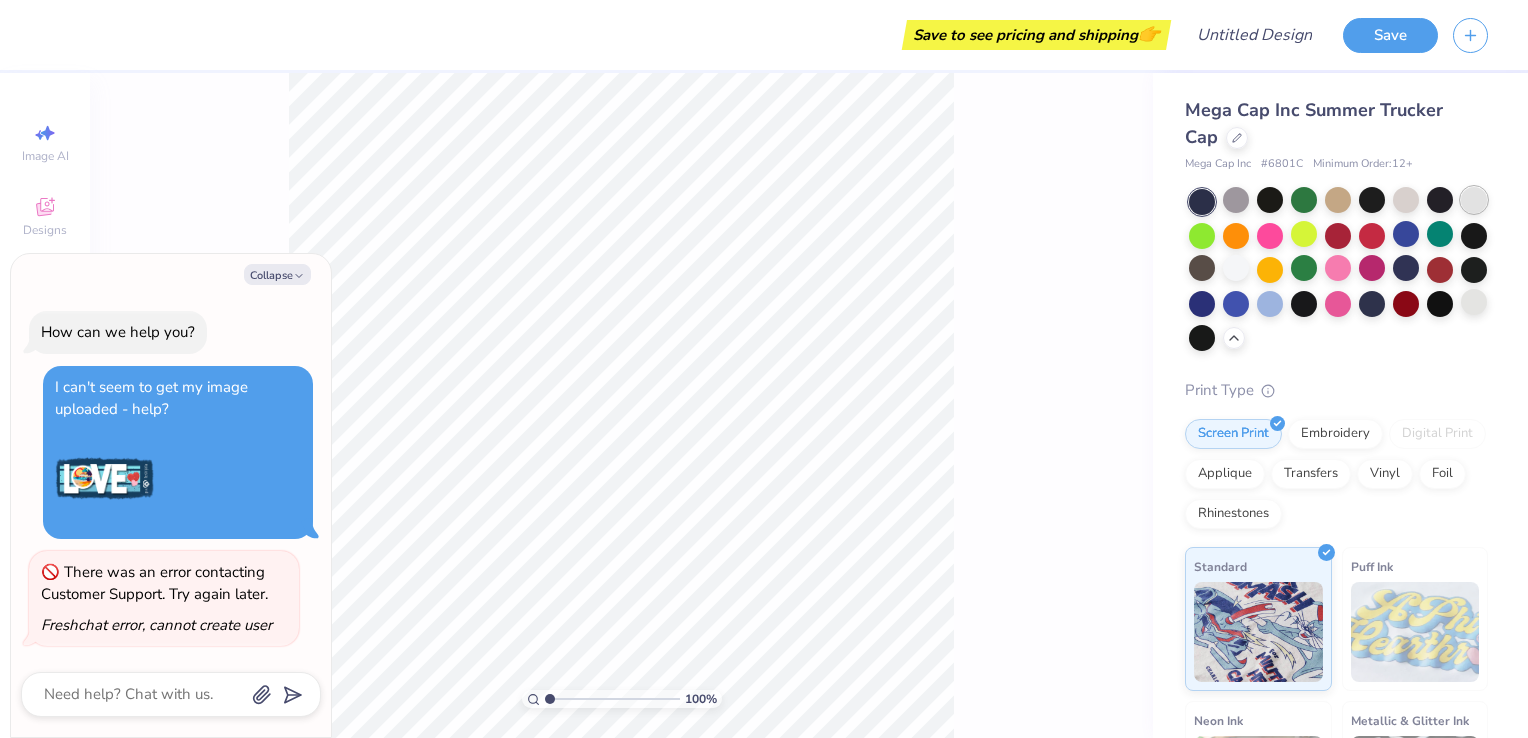 click at bounding box center [1474, 200] 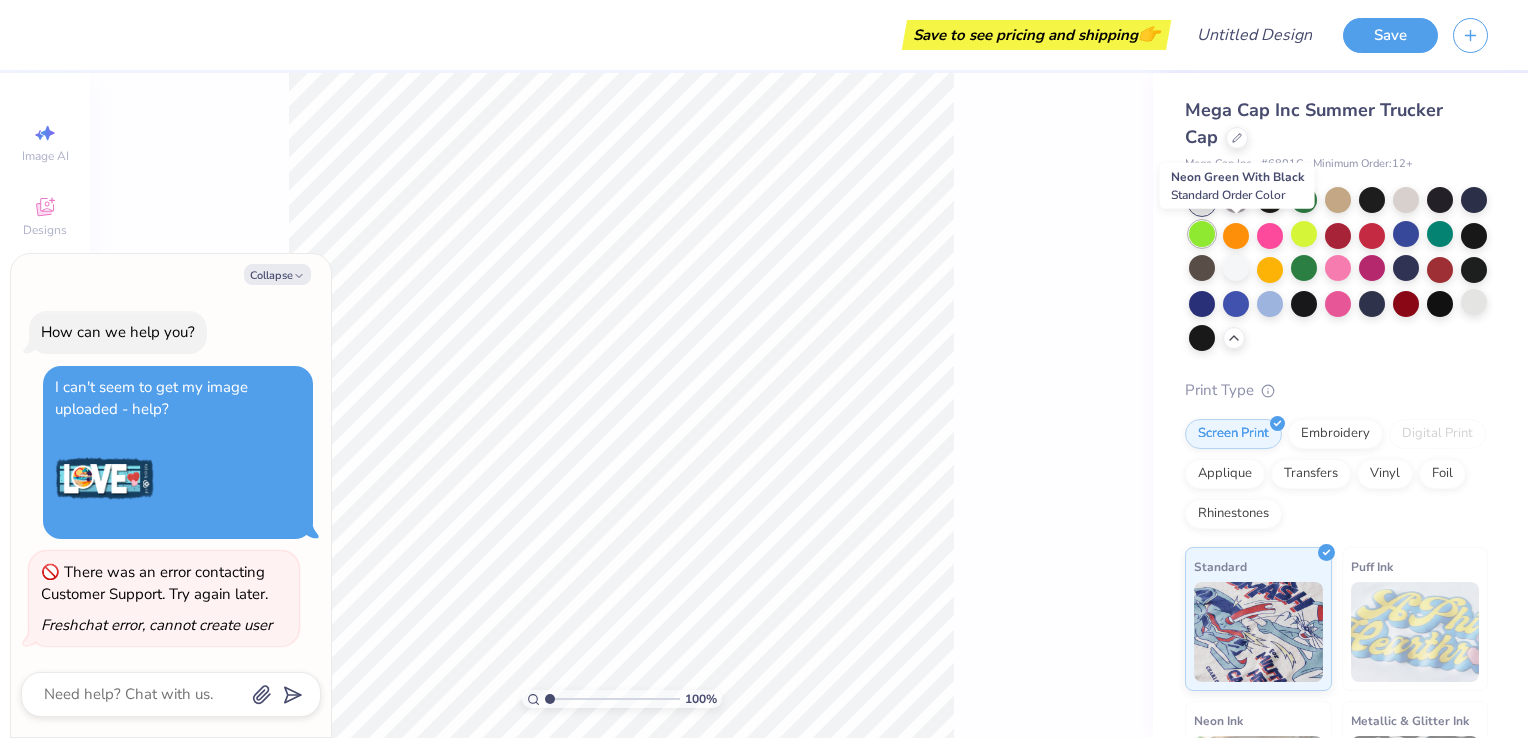 click at bounding box center (1202, 234) 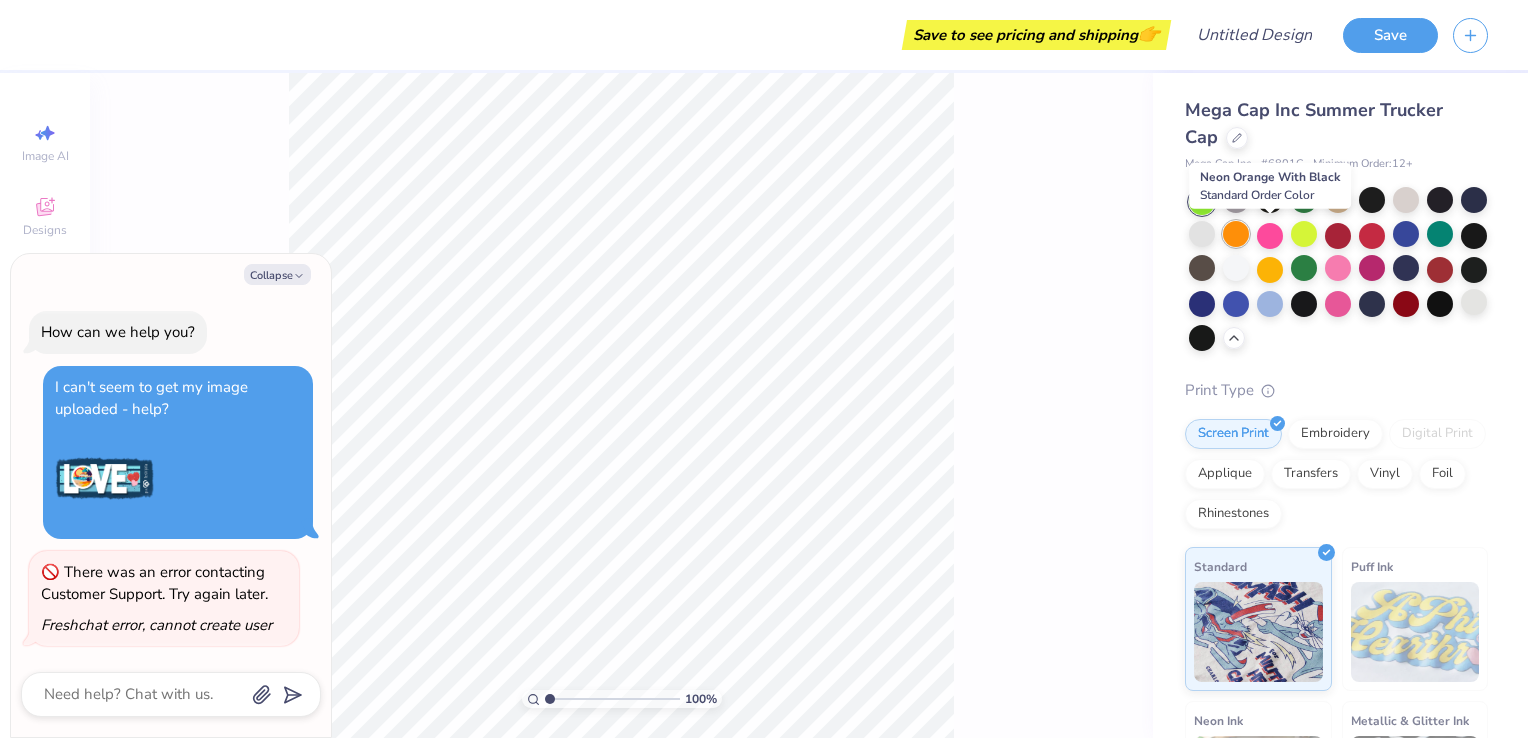 click at bounding box center (1236, 234) 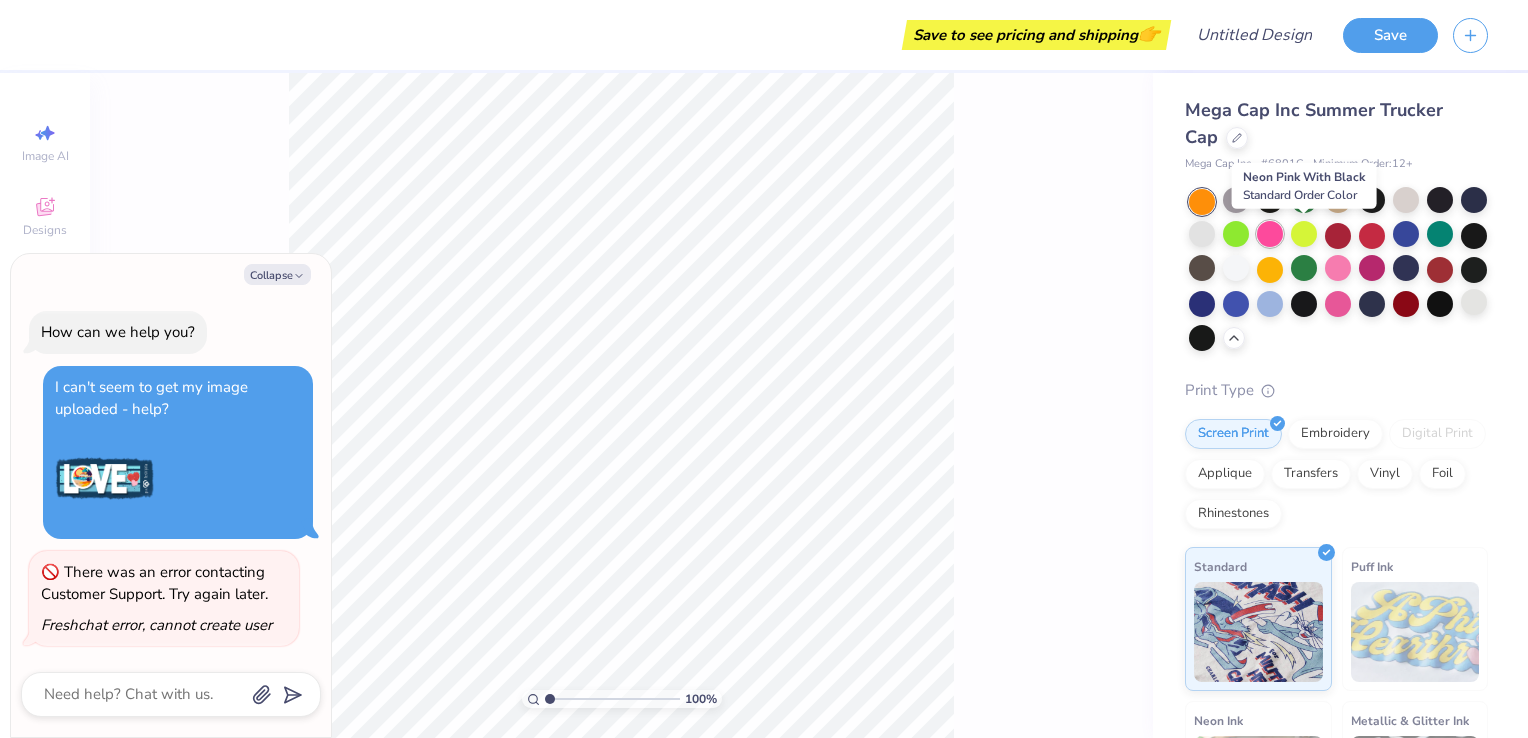 click at bounding box center (1270, 234) 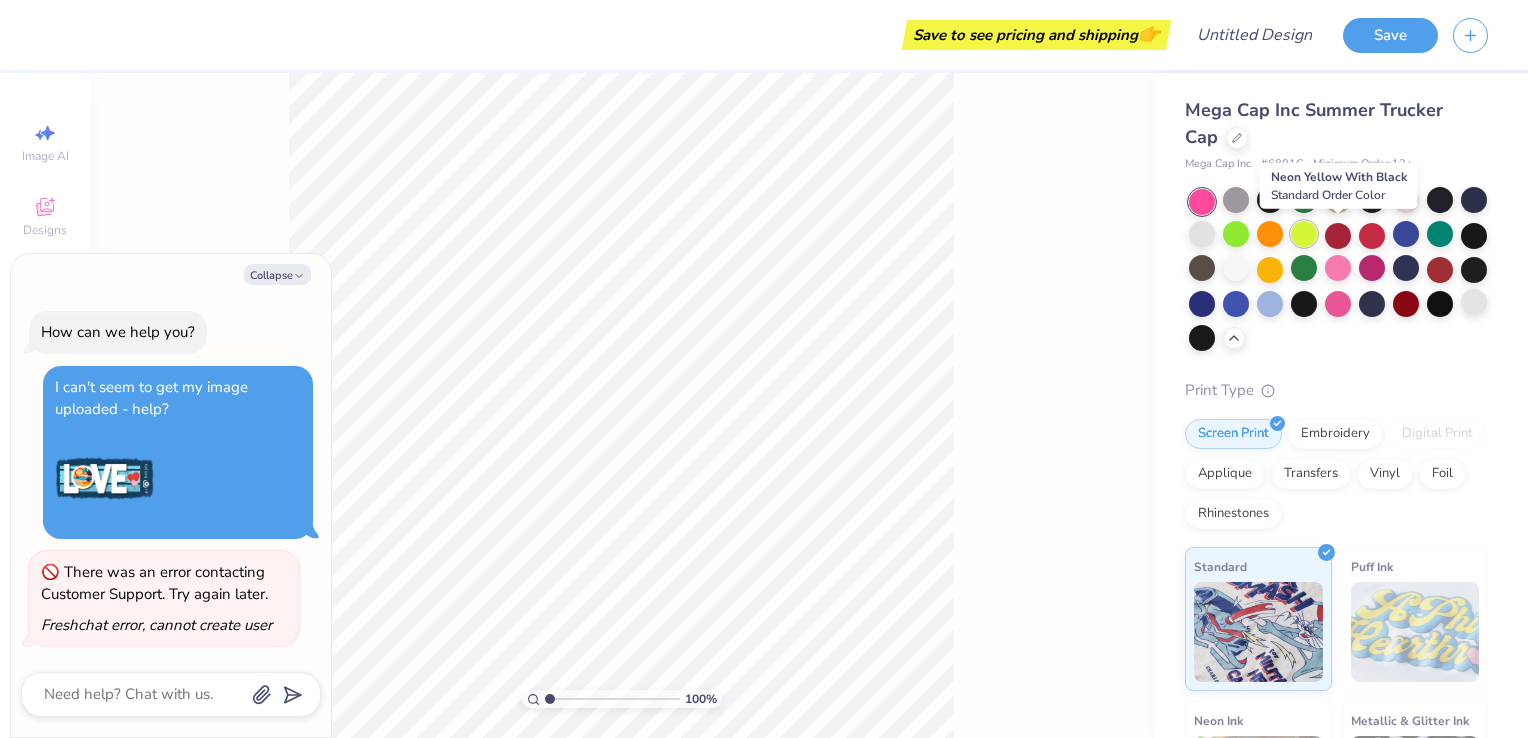 click at bounding box center [1304, 234] 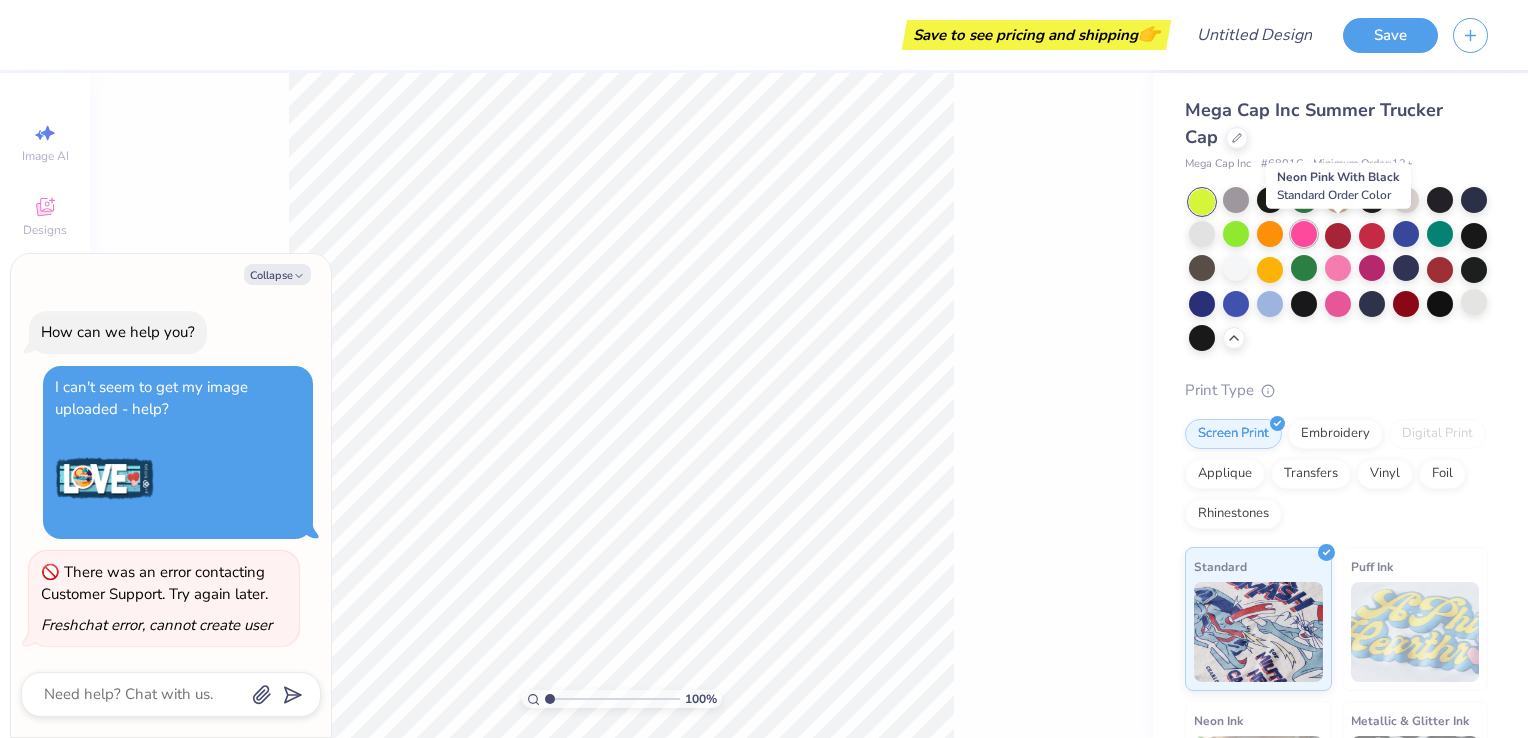 click at bounding box center [1304, 234] 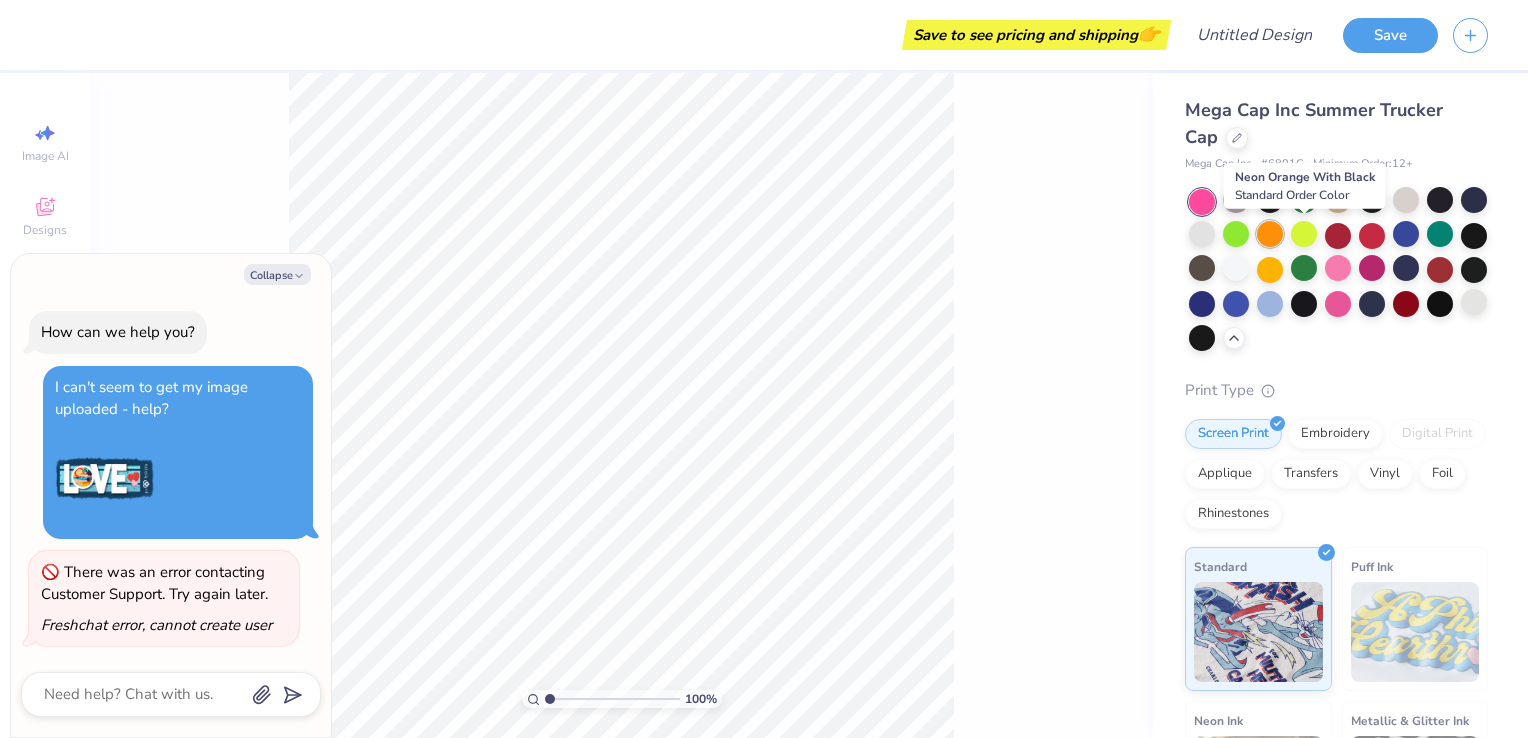click at bounding box center (1270, 234) 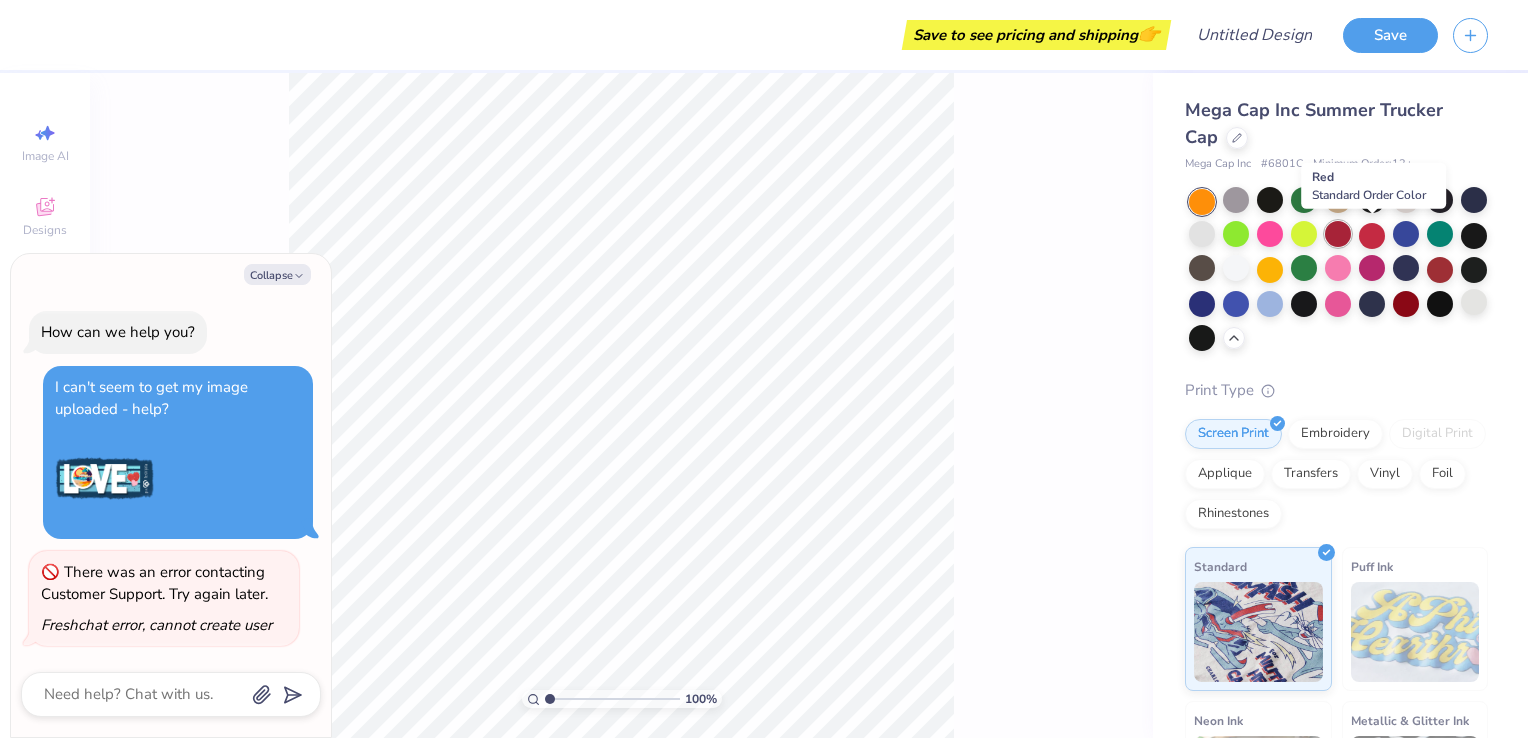 click at bounding box center (1338, 234) 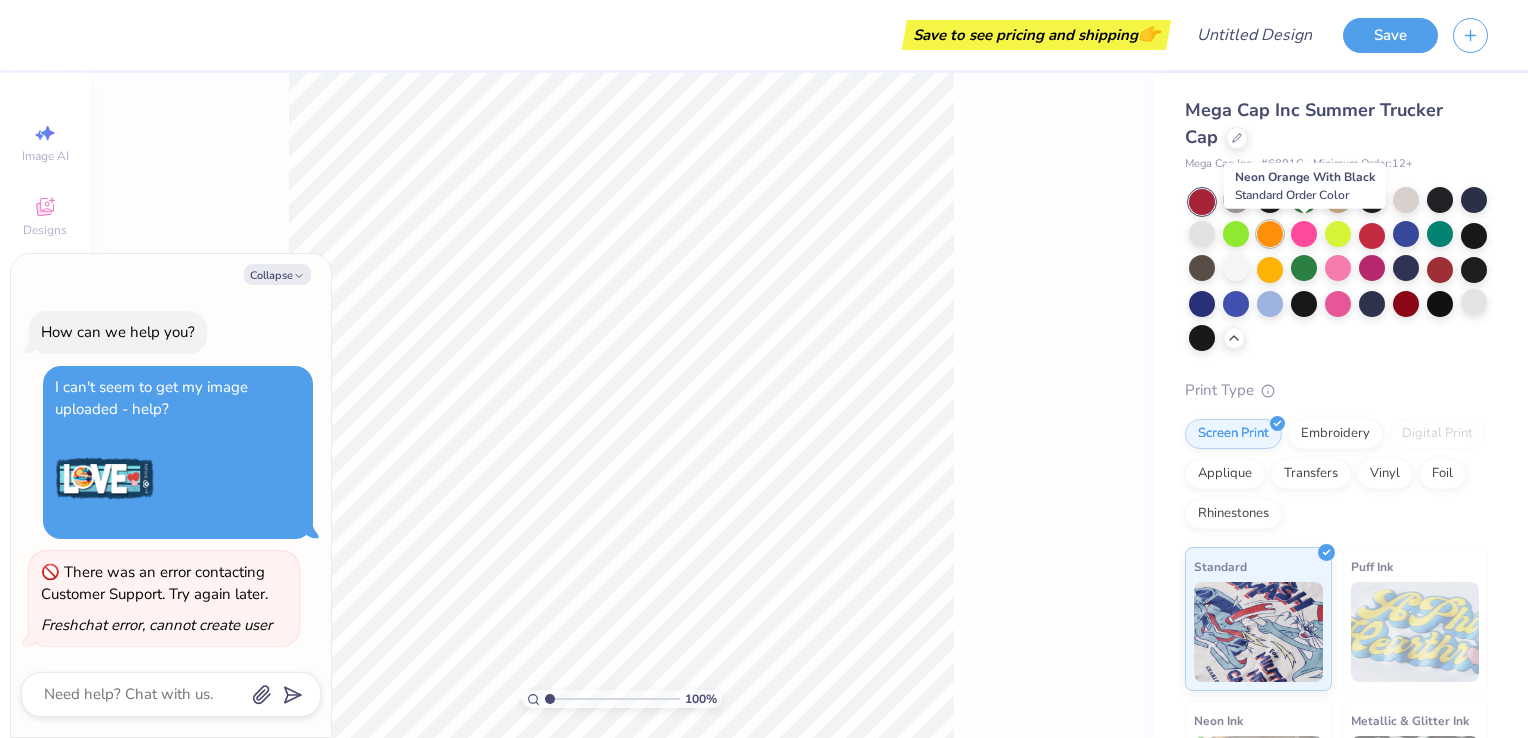 click at bounding box center (1270, 234) 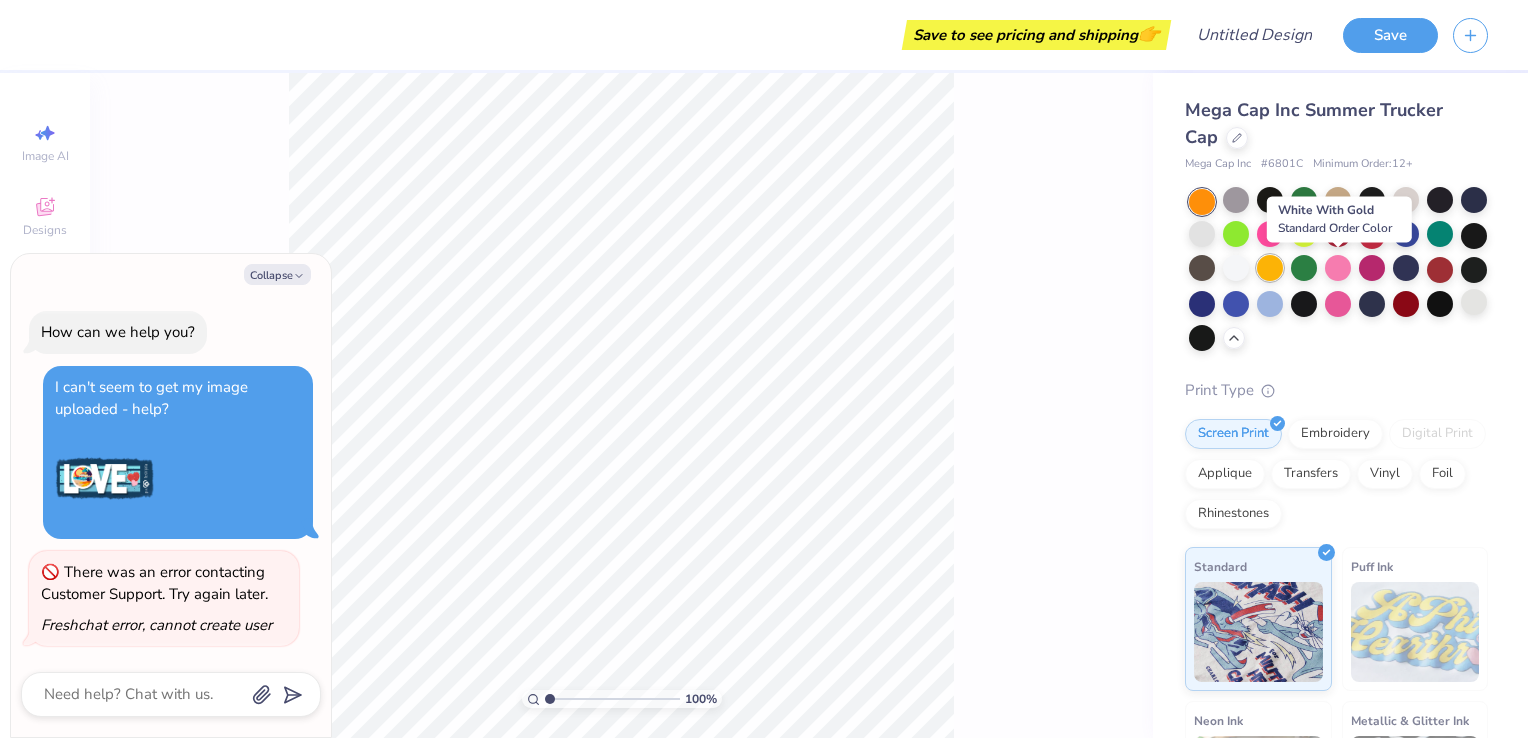 click at bounding box center (1270, 268) 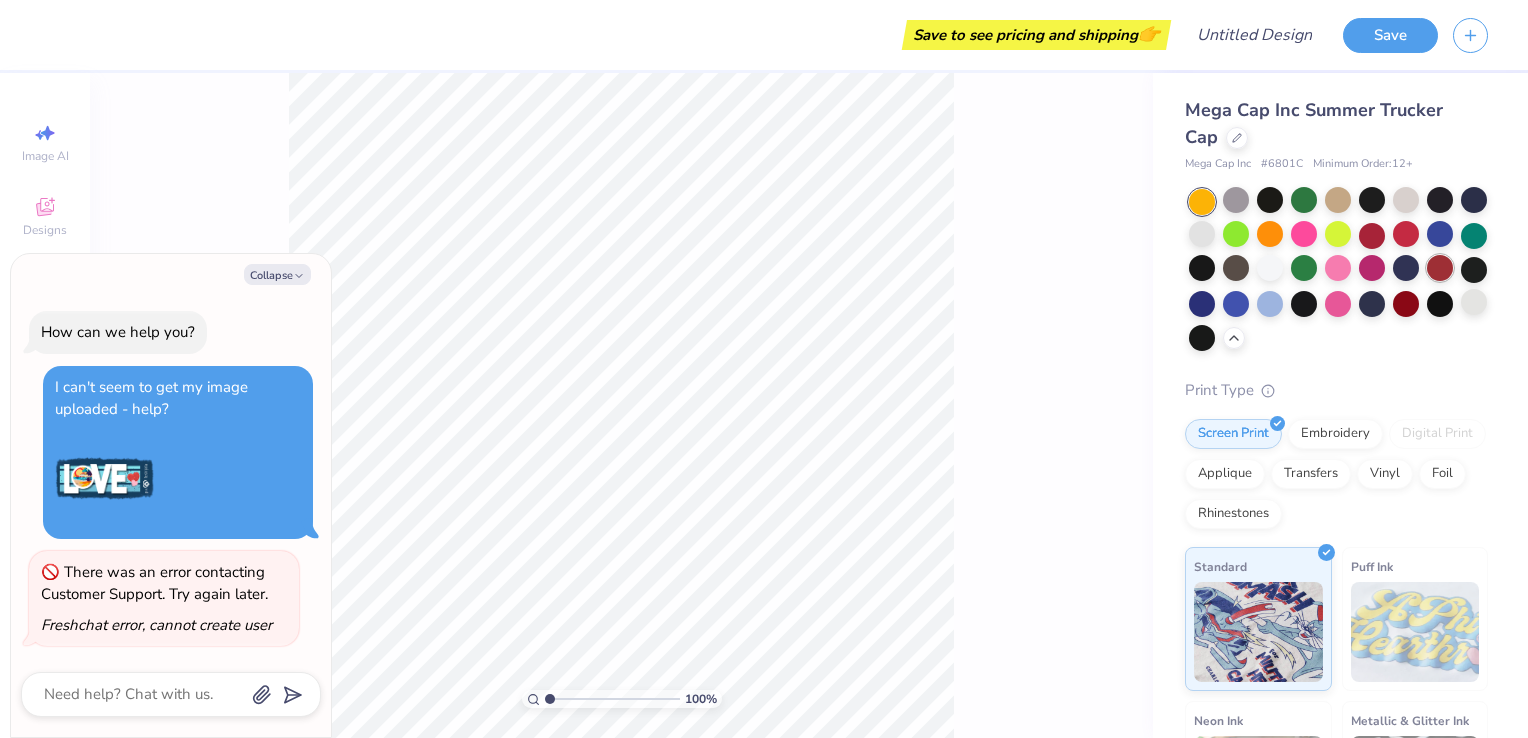 click at bounding box center (1440, 268) 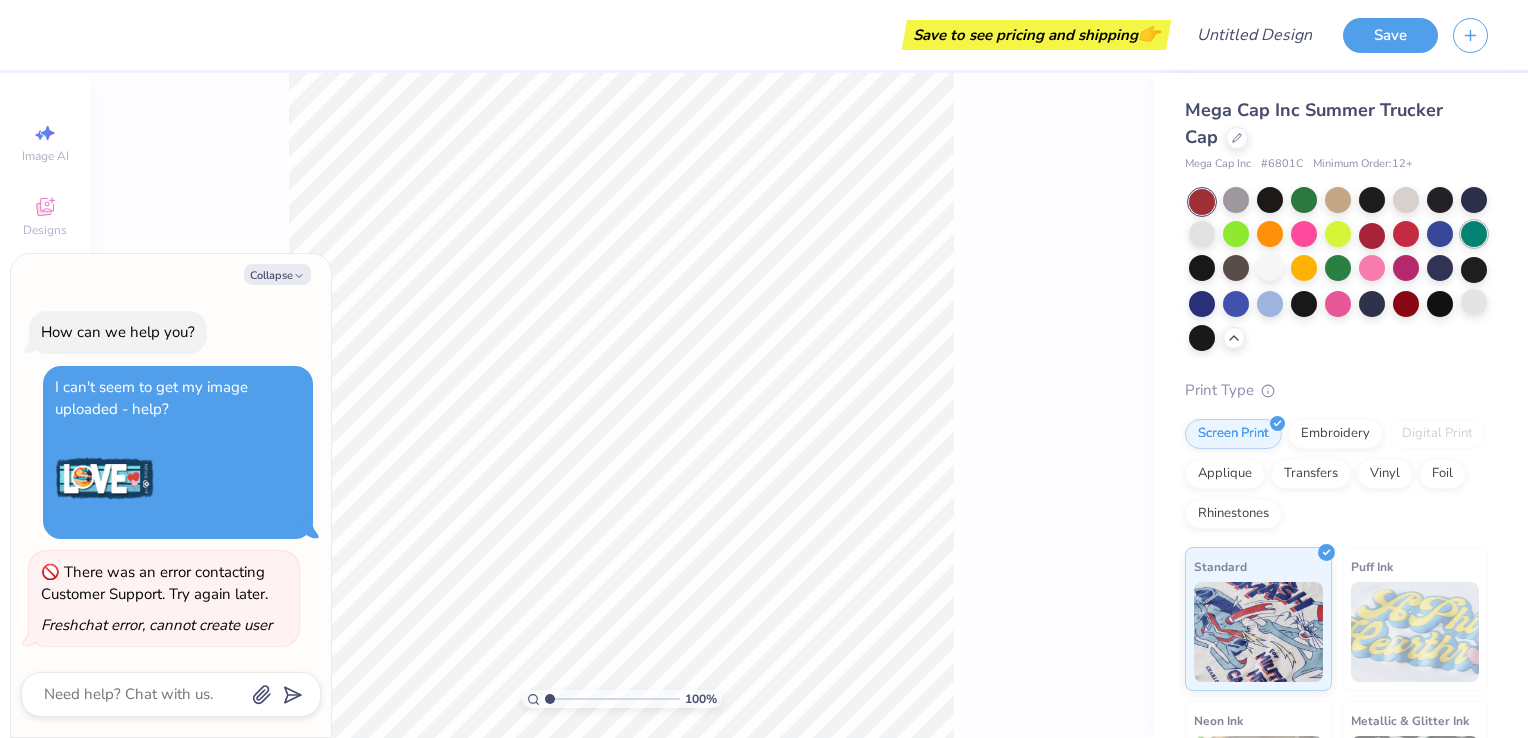 click at bounding box center (1474, 234) 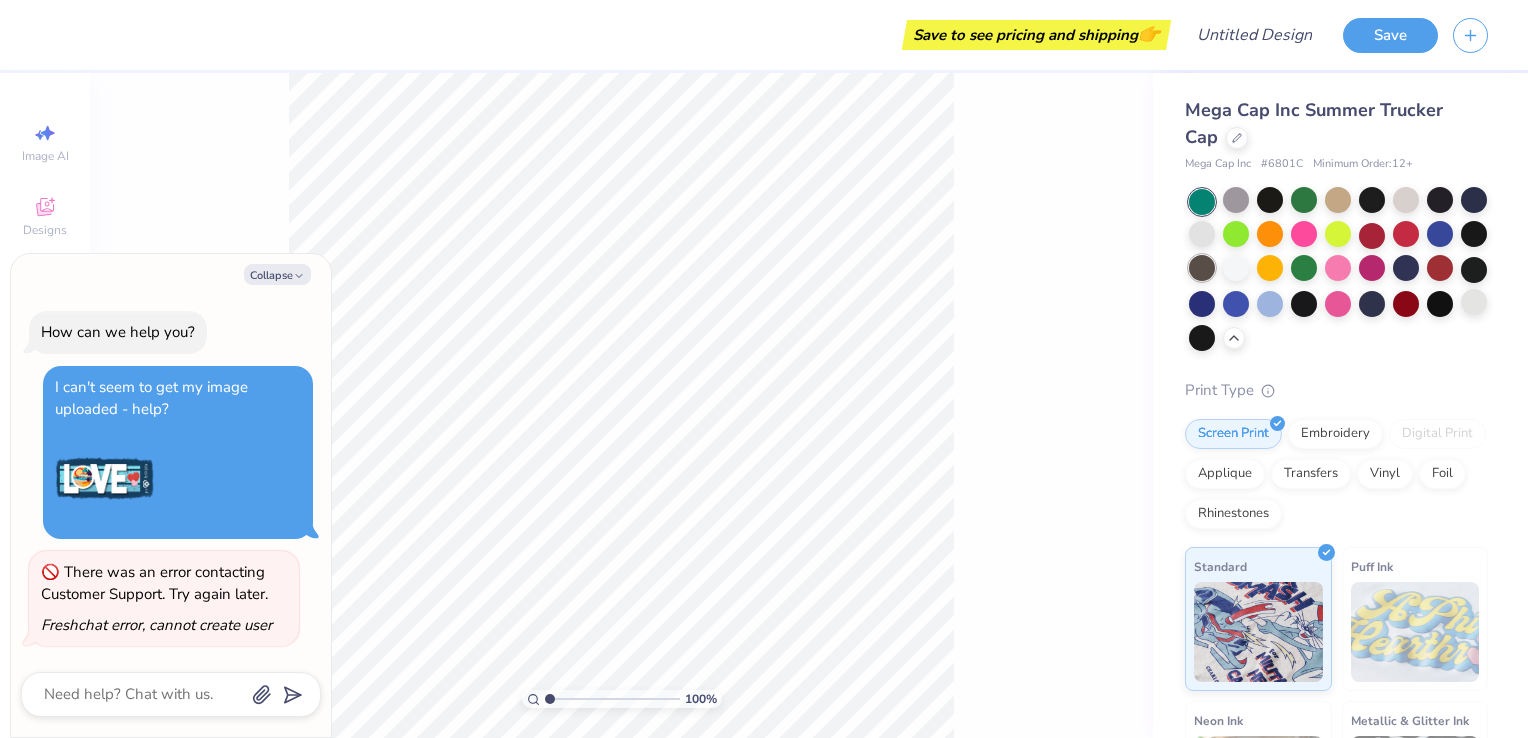 click at bounding box center (1202, 268) 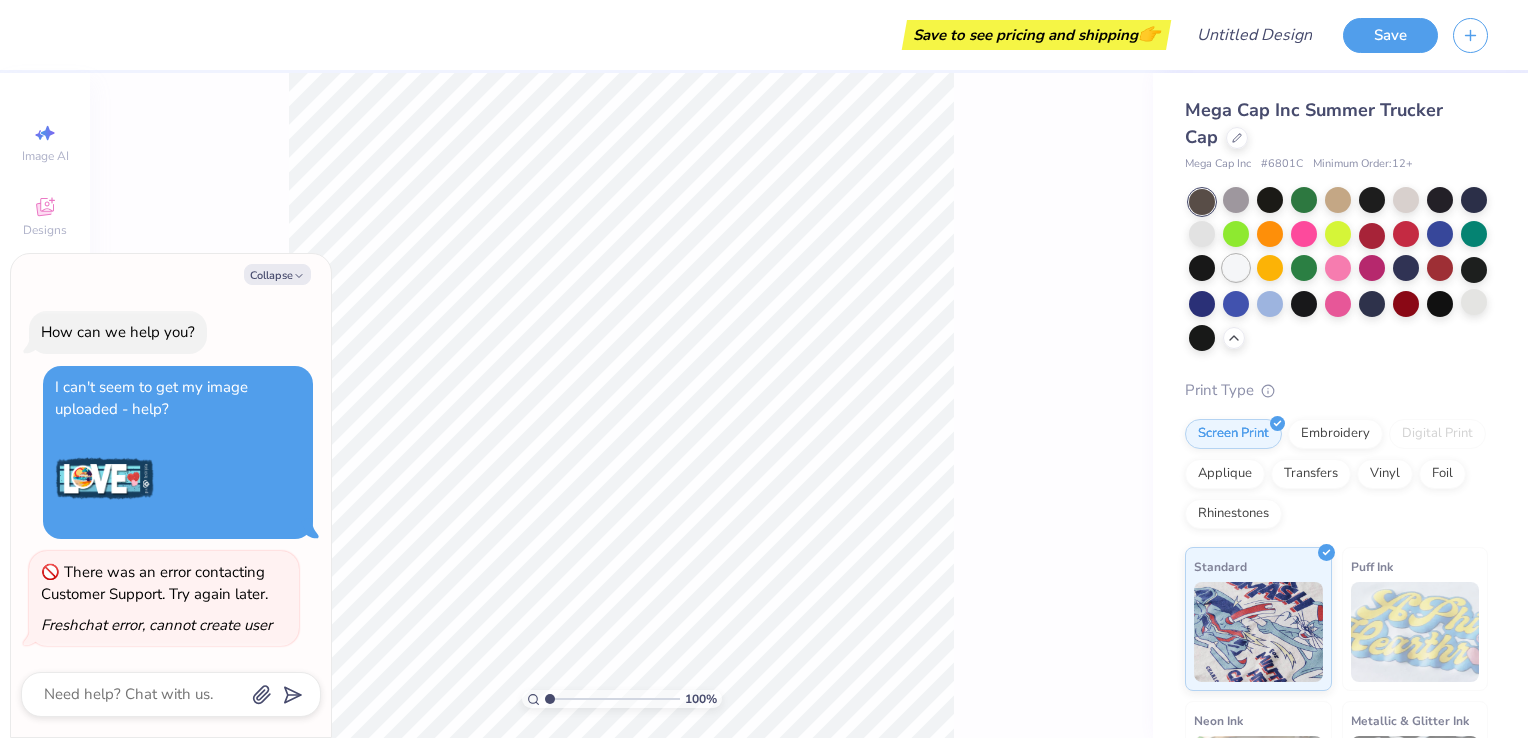 click at bounding box center [1236, 268] 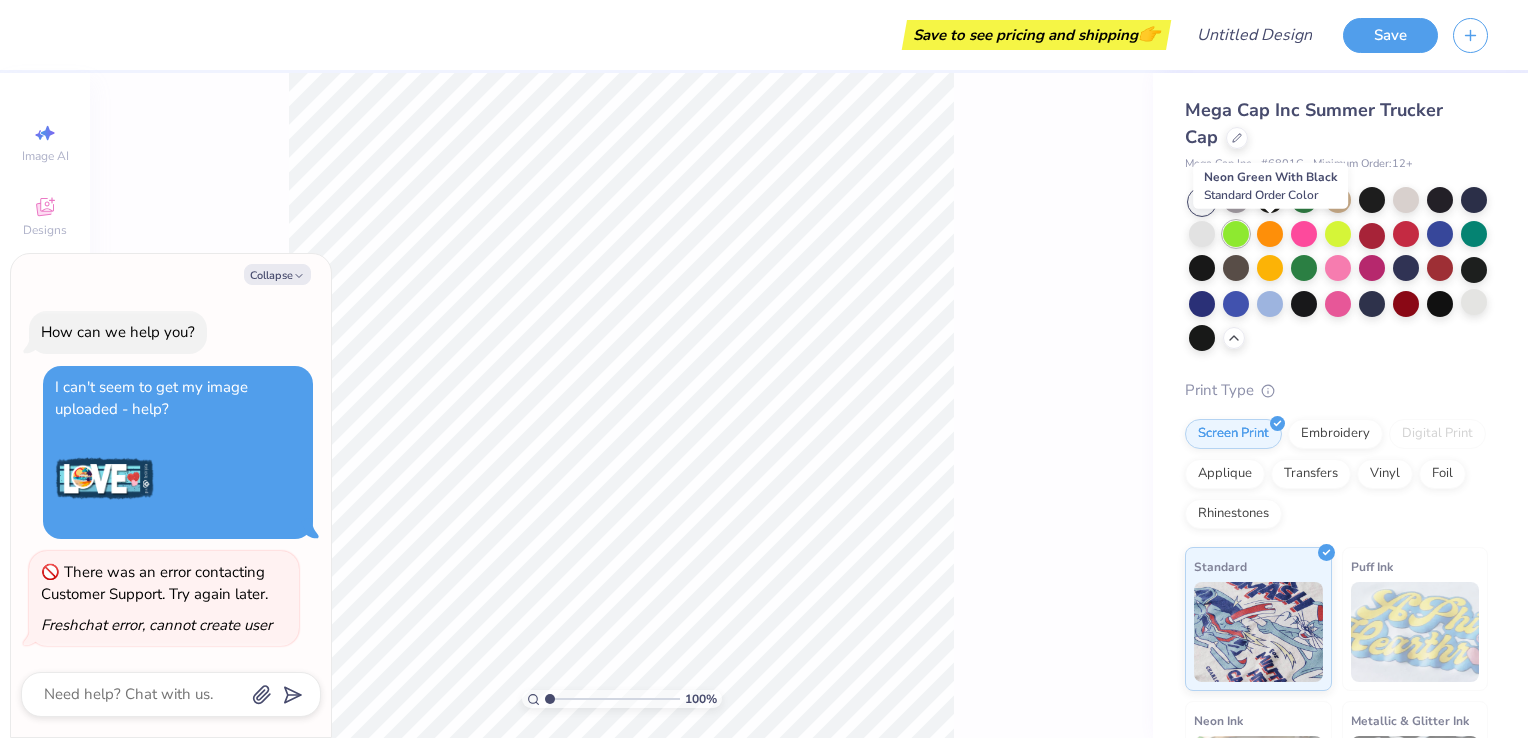click at bounding box center [1236, 234] 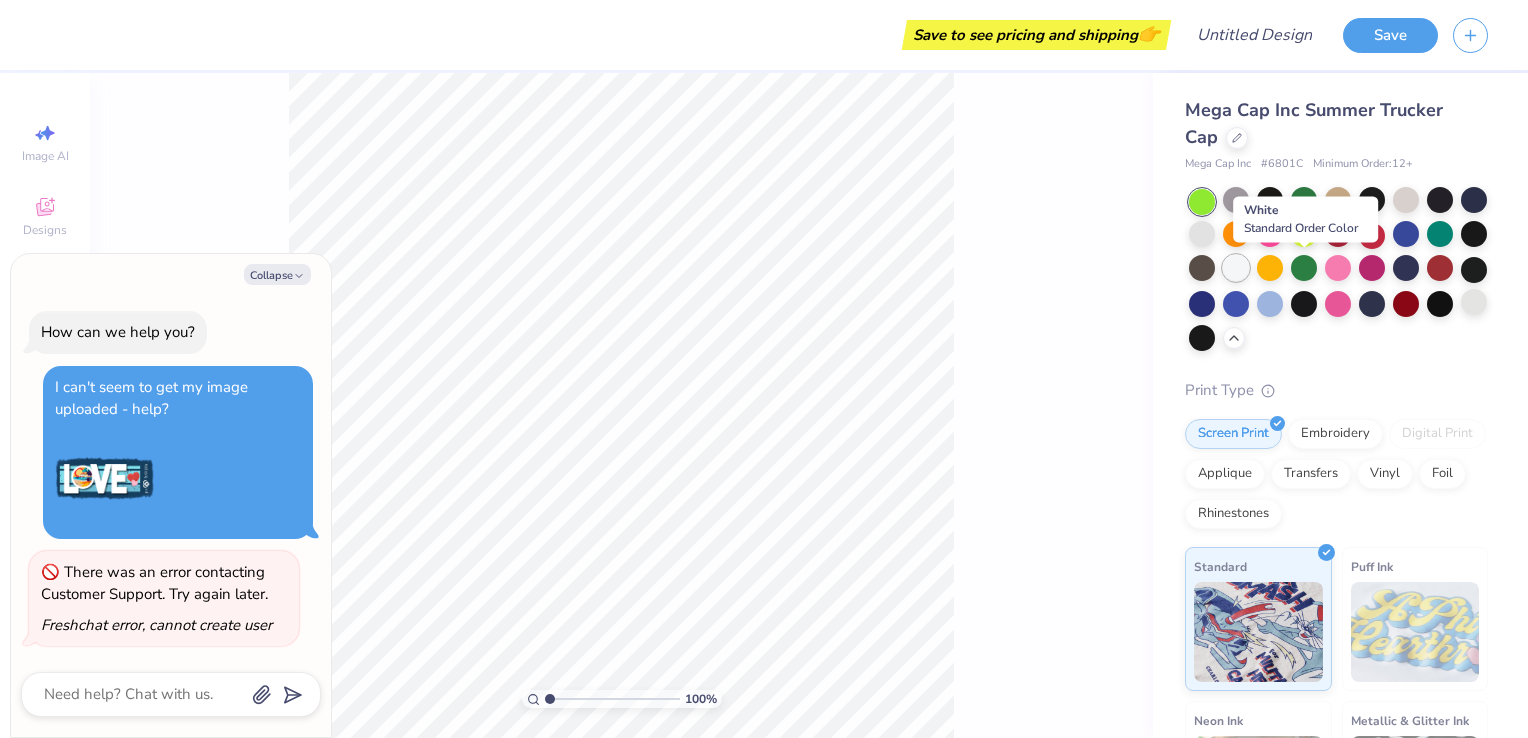 click at bounding box center (1236, 268) 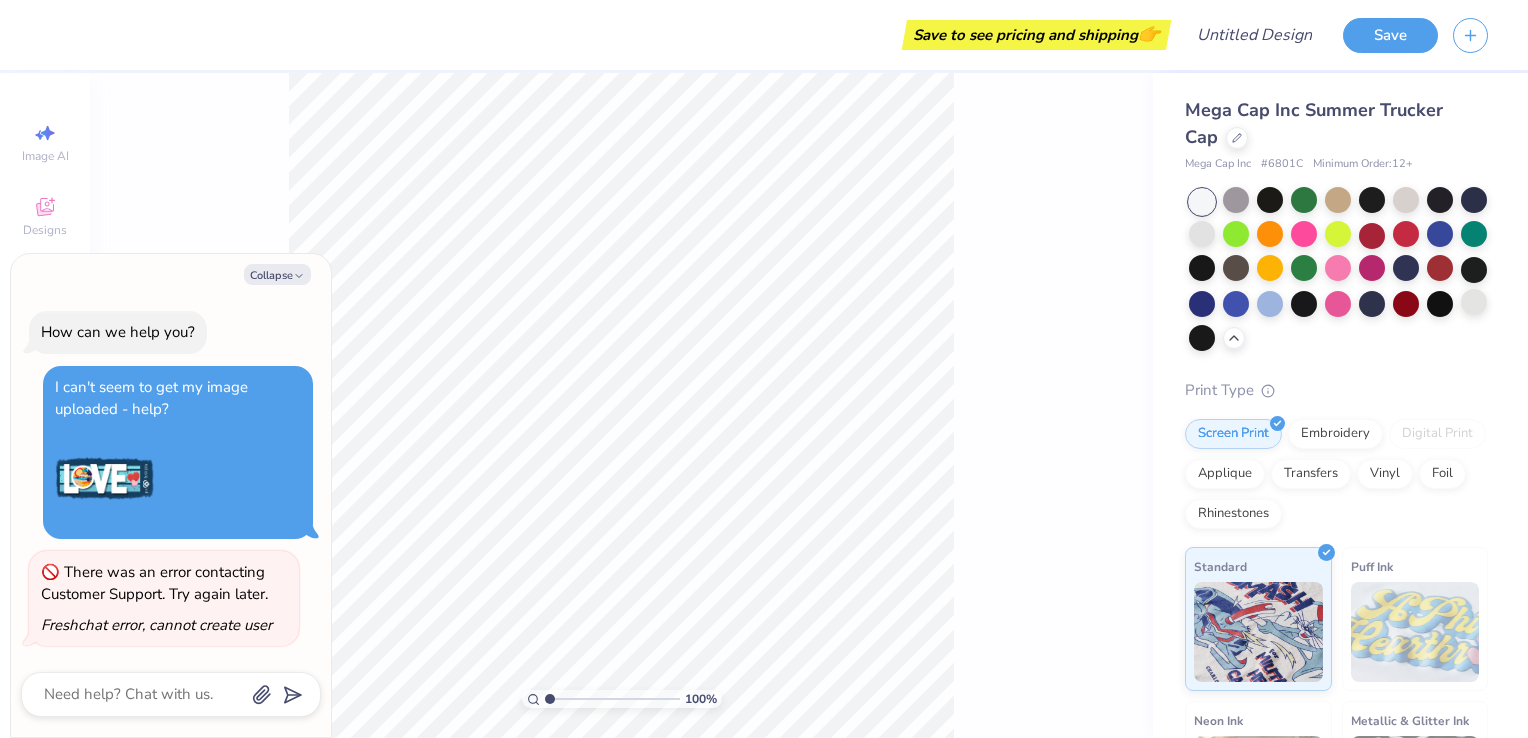 click on "100  %" at bounding box center [621, 405] 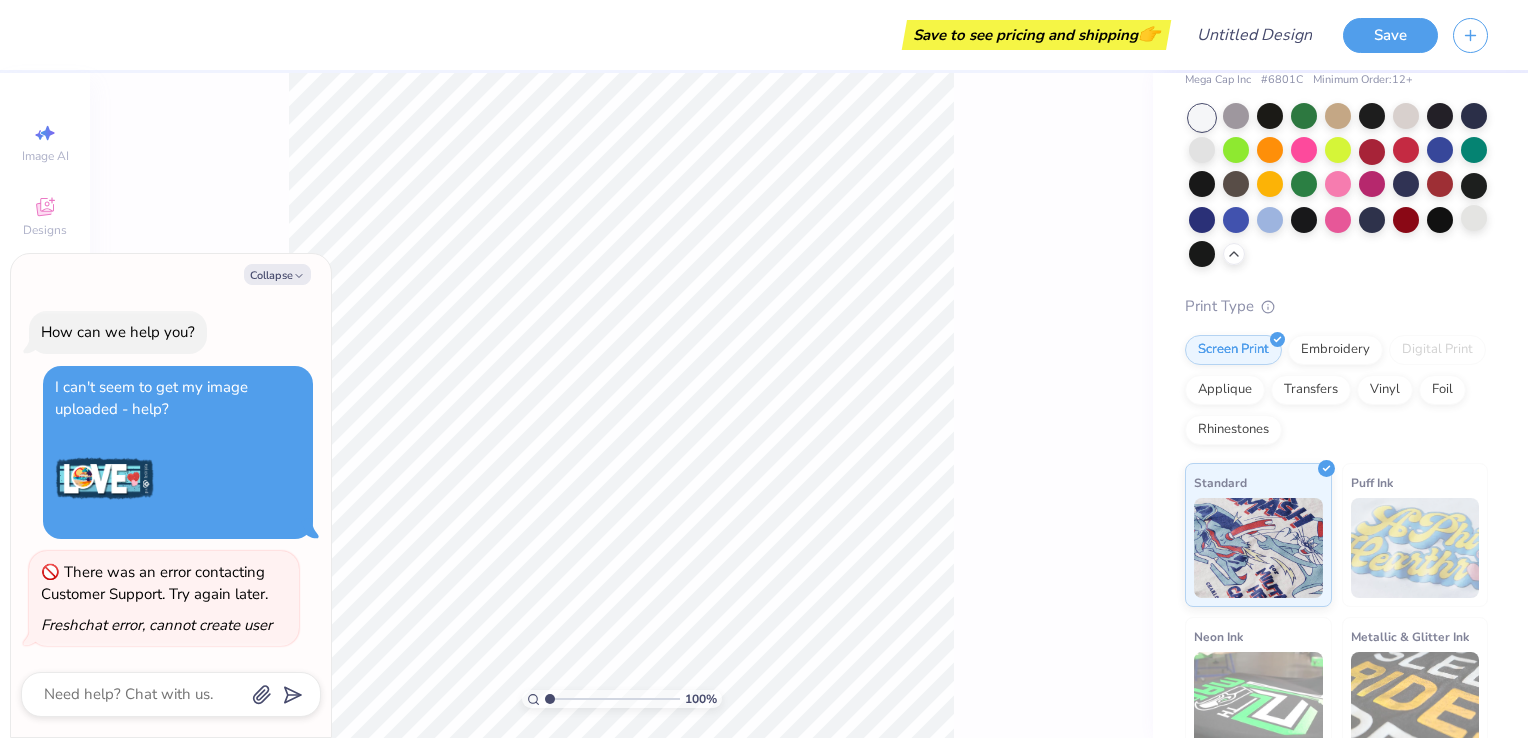 scroll, scrollTop: 0, scrollLeft: 0, axis: both 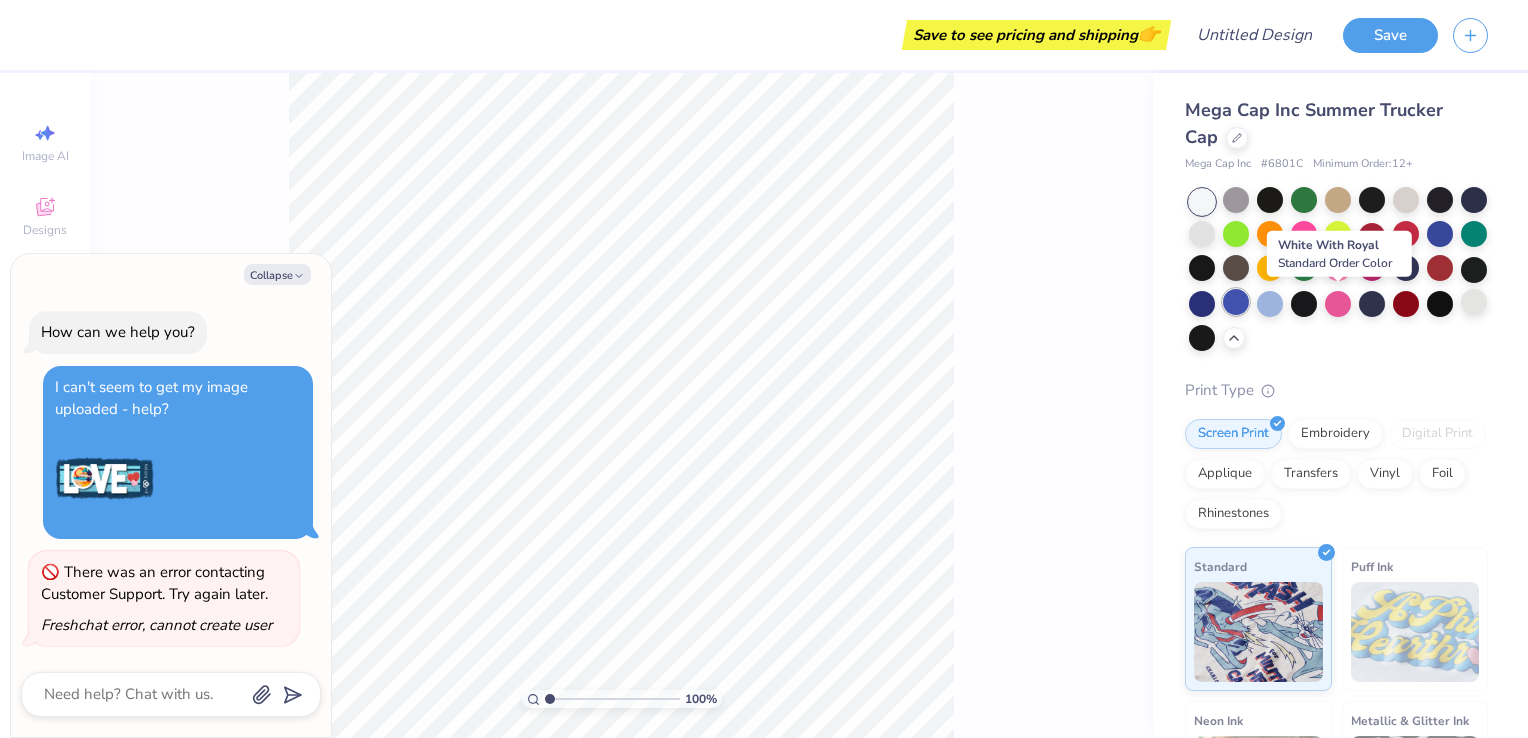 click at bounding box center (1236, 302) 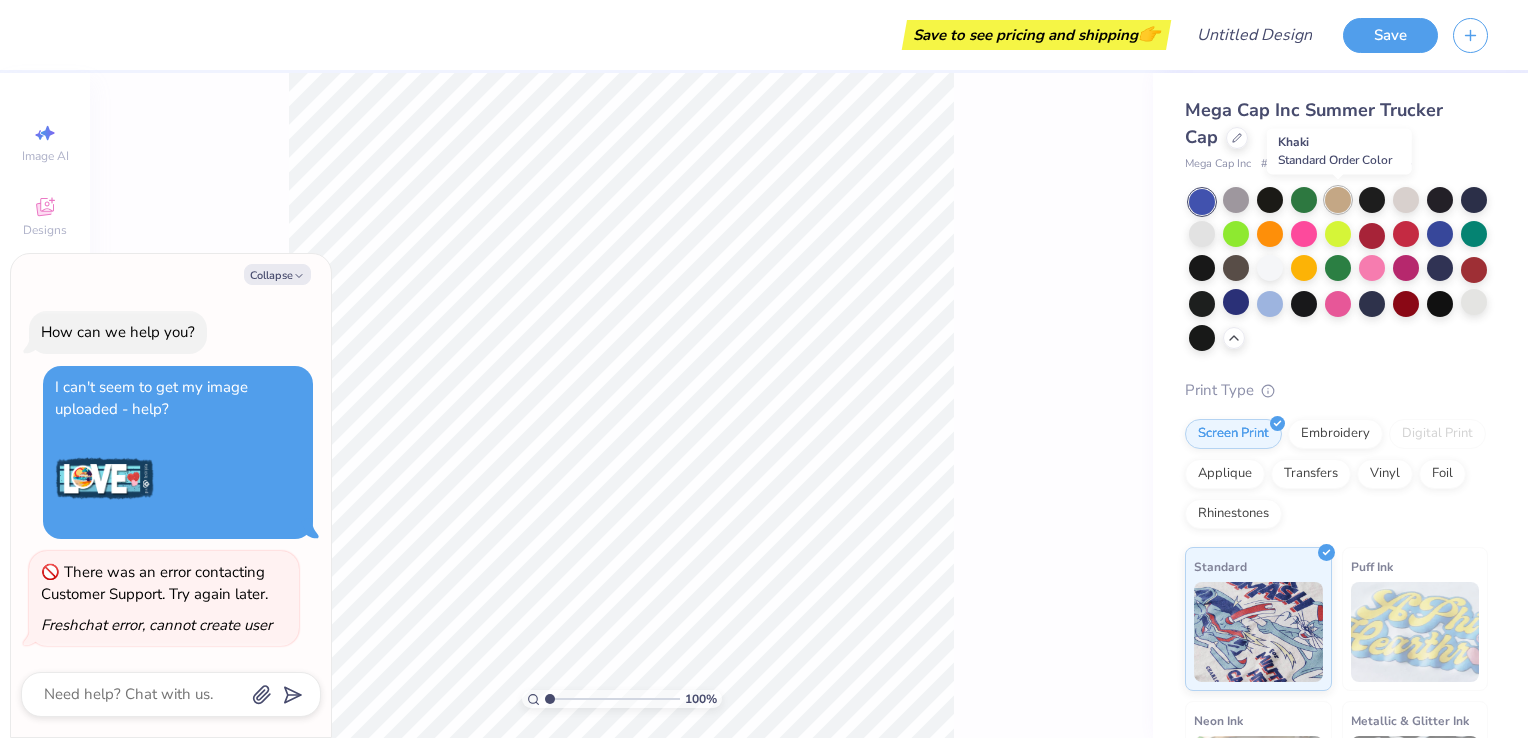 click at bounding box center [1338, 200] 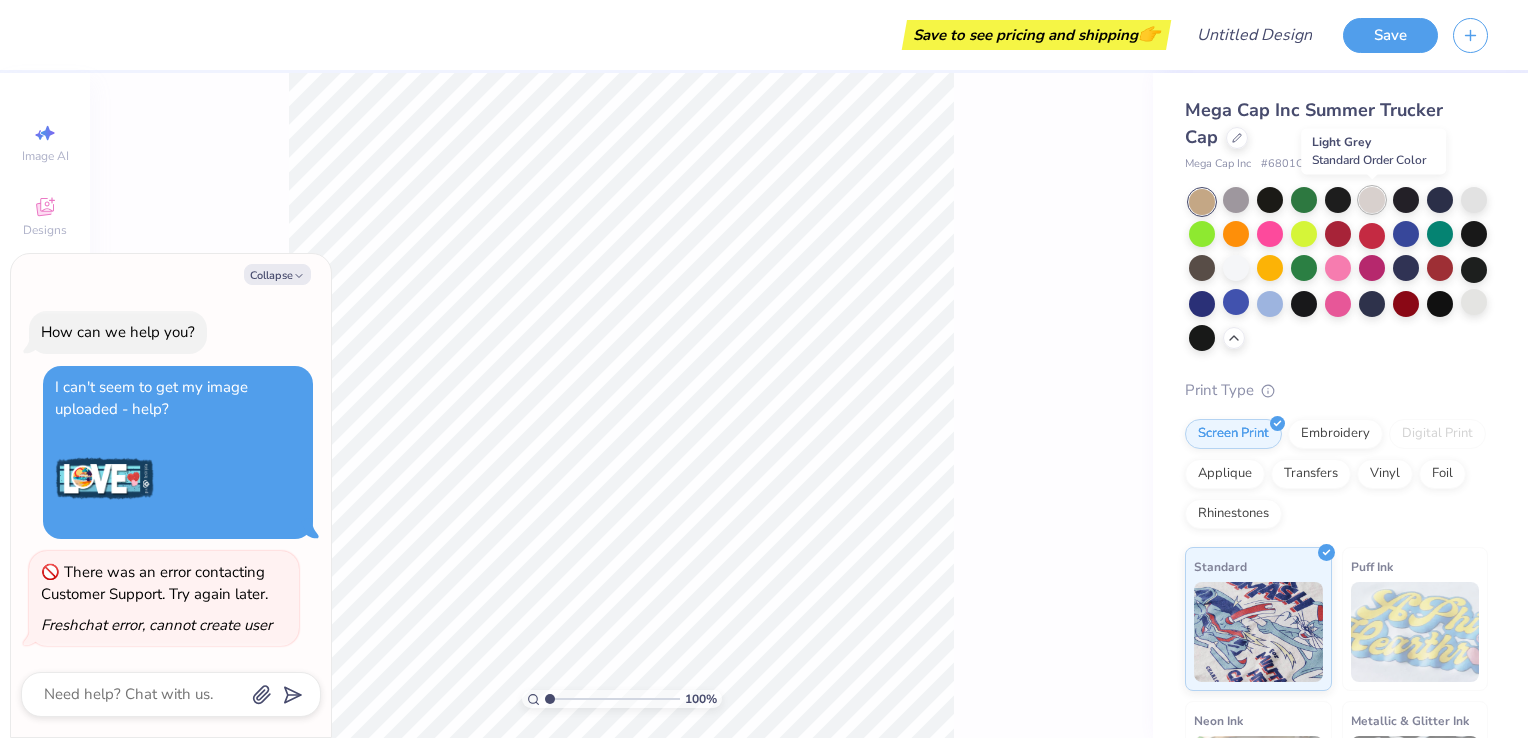 click at bounding box center (1372, 200) 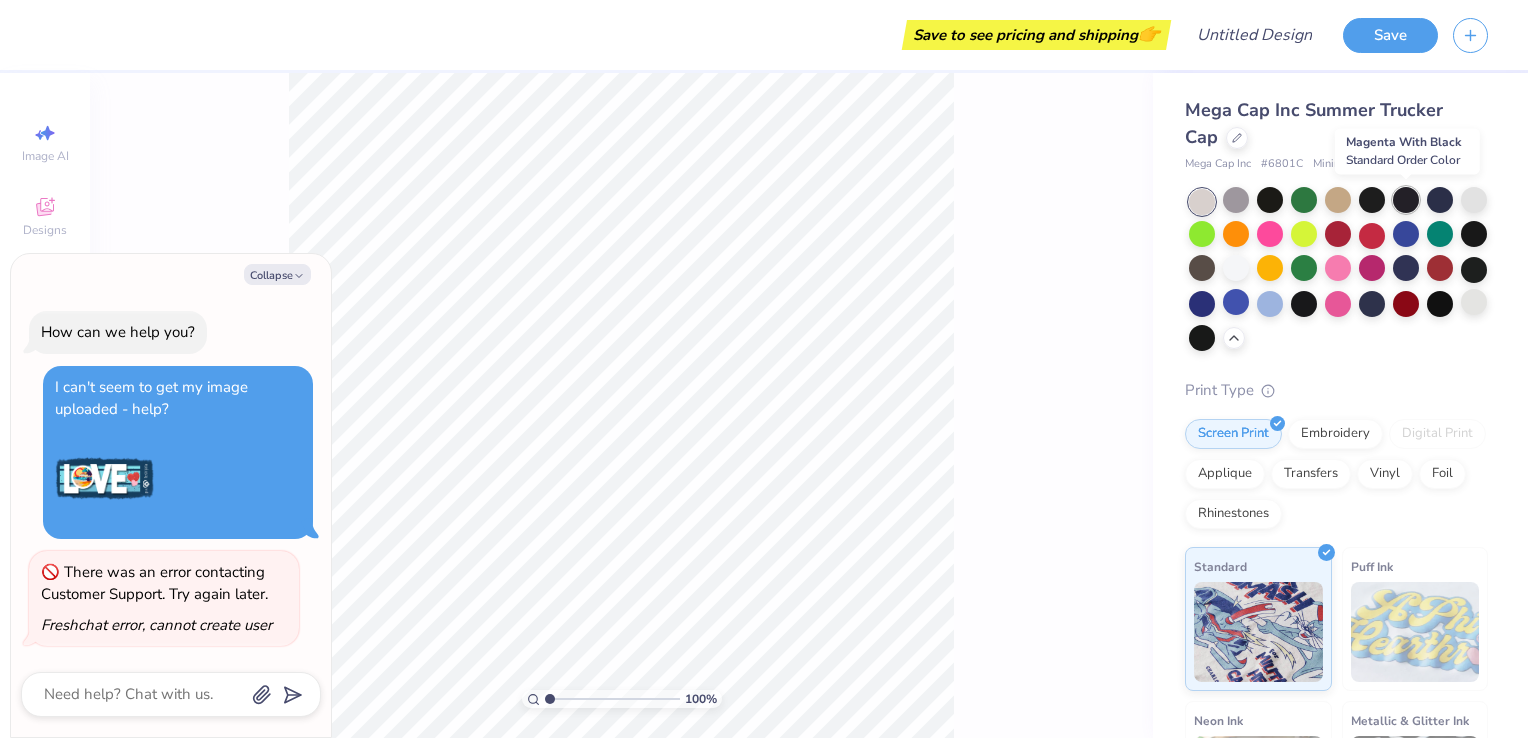 click at bounding box center (1406, 200) 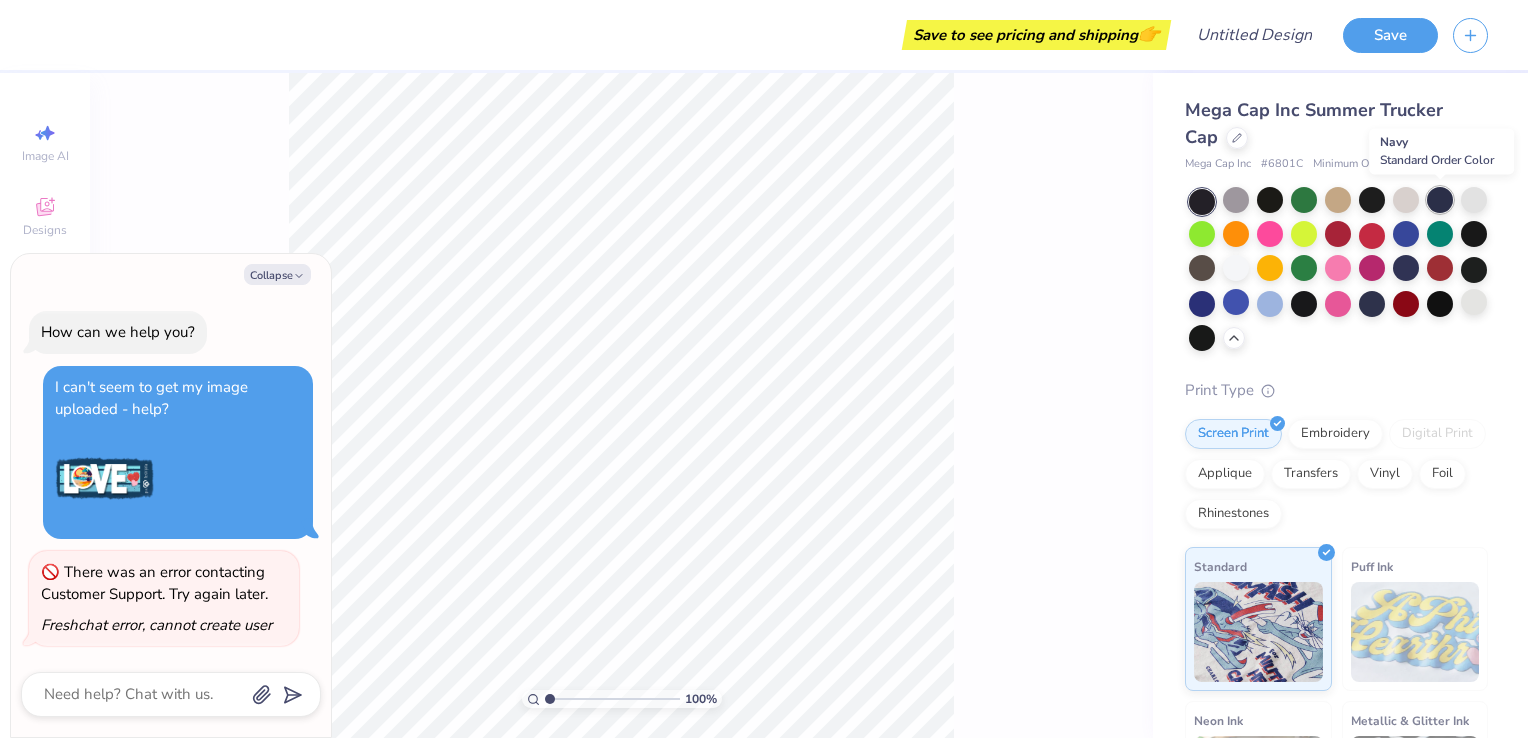 click at bounding box center [1440, 200] 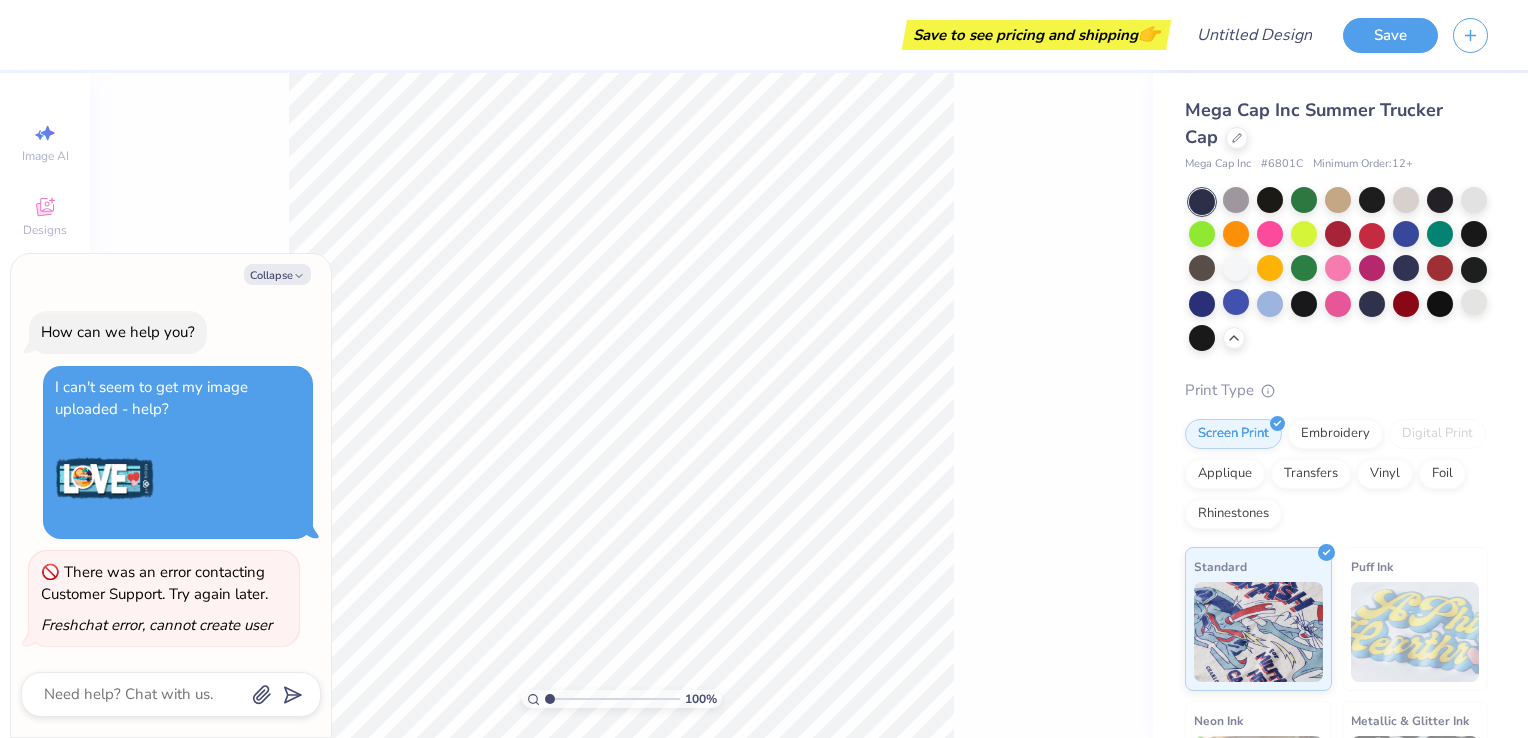 click on "Mega Cap Inc Summer Trucker Cap Mega Cap Inc # 6801C Minimum Order:  12 +   Print Type Screen Print Embroidery Digital Print Applique Transfers Vinyl Foil Rhinestones Standard Puff Ink Neon Ink Metallic  & Glitter Ink Glow in the Dark Ink Water based Ink" at bounding box center (1340, 536) 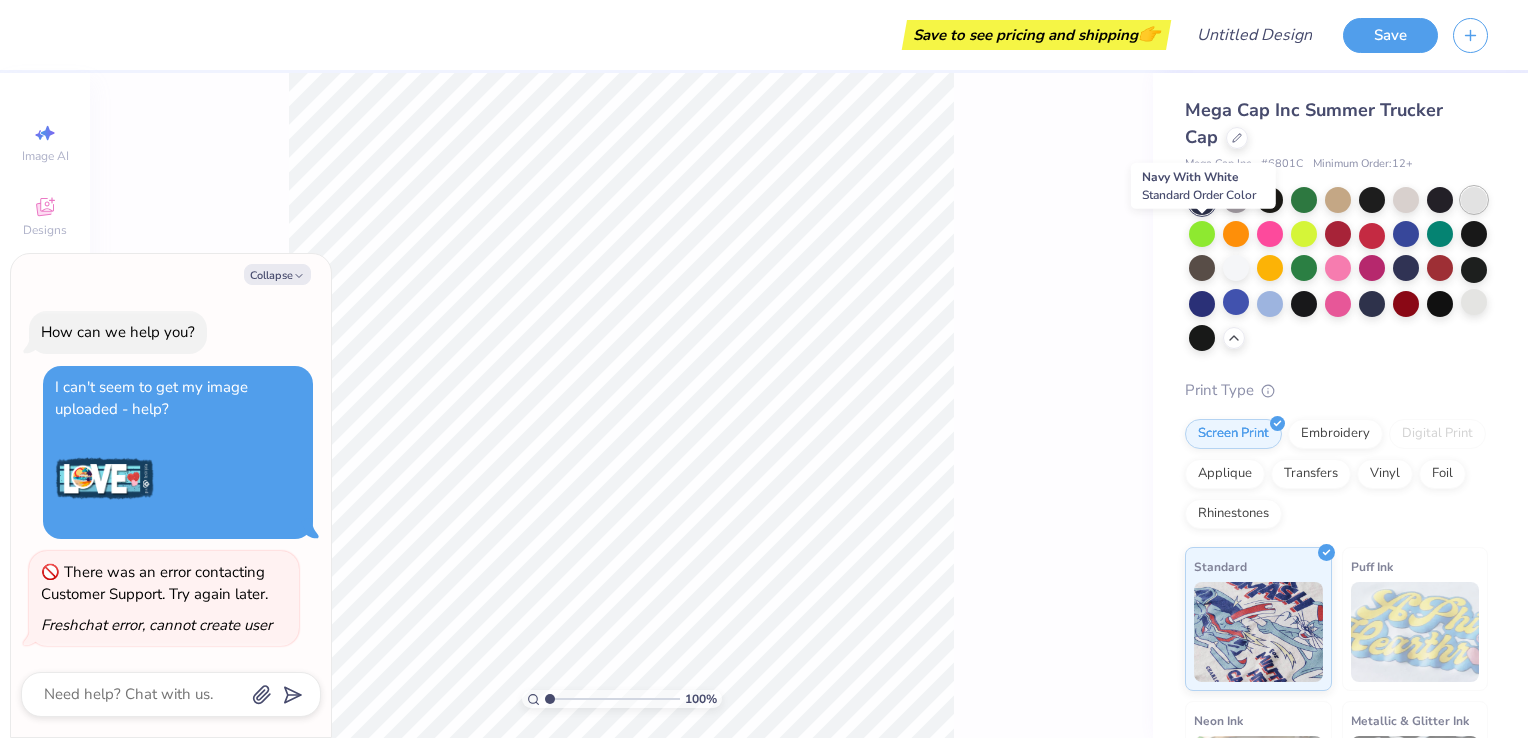 click at bounding box center [1474, 200] 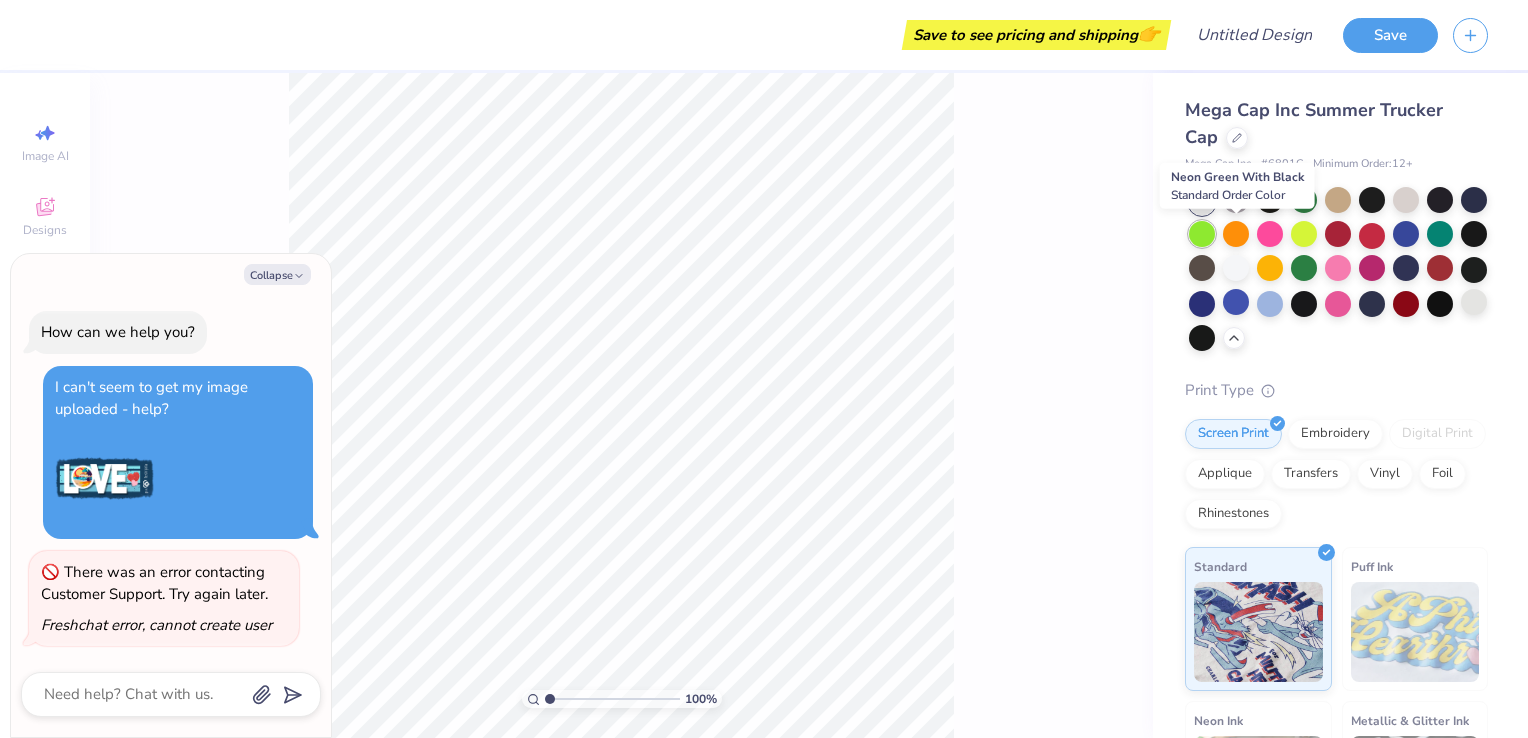 click at bounding box center (1202, 234) 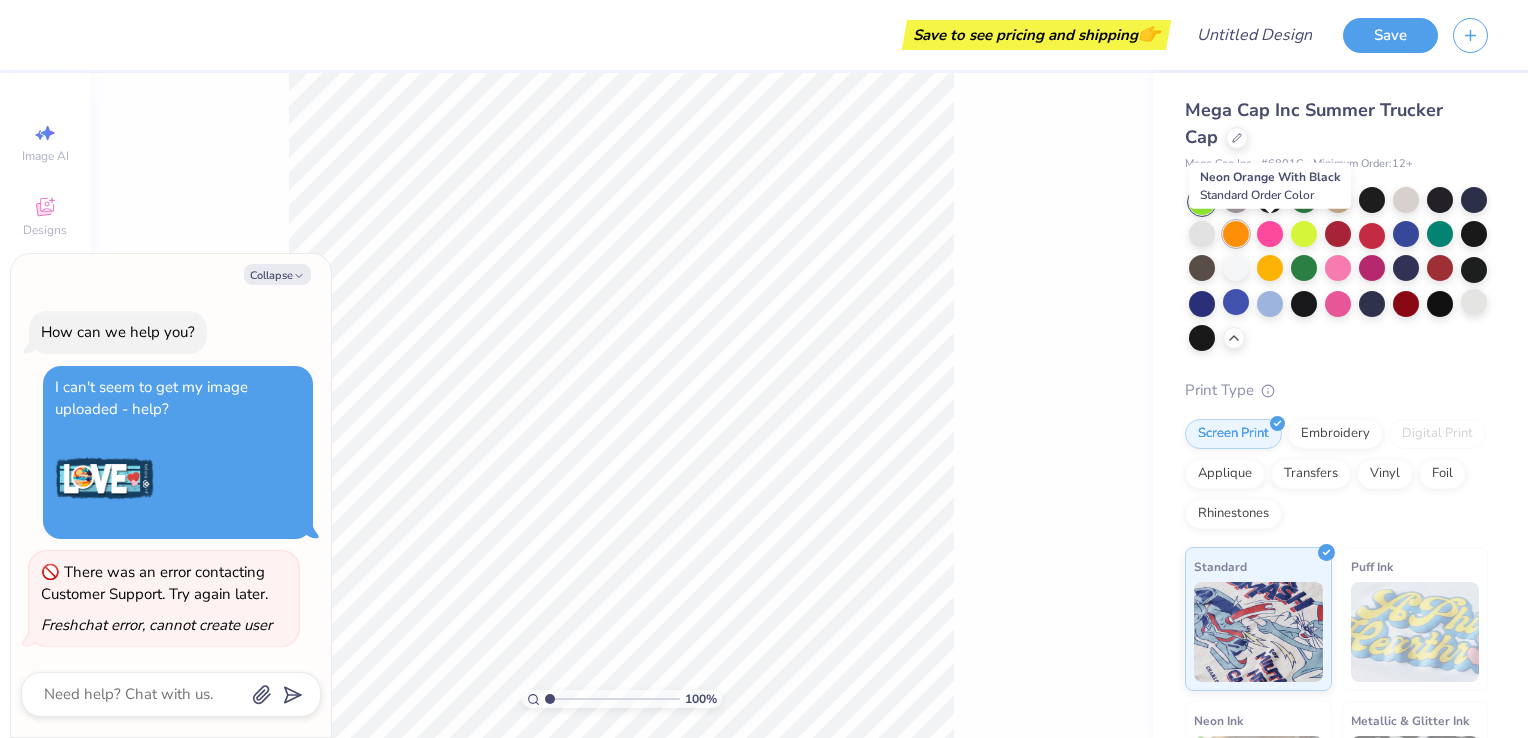 click at bounding box center (1236, 234) 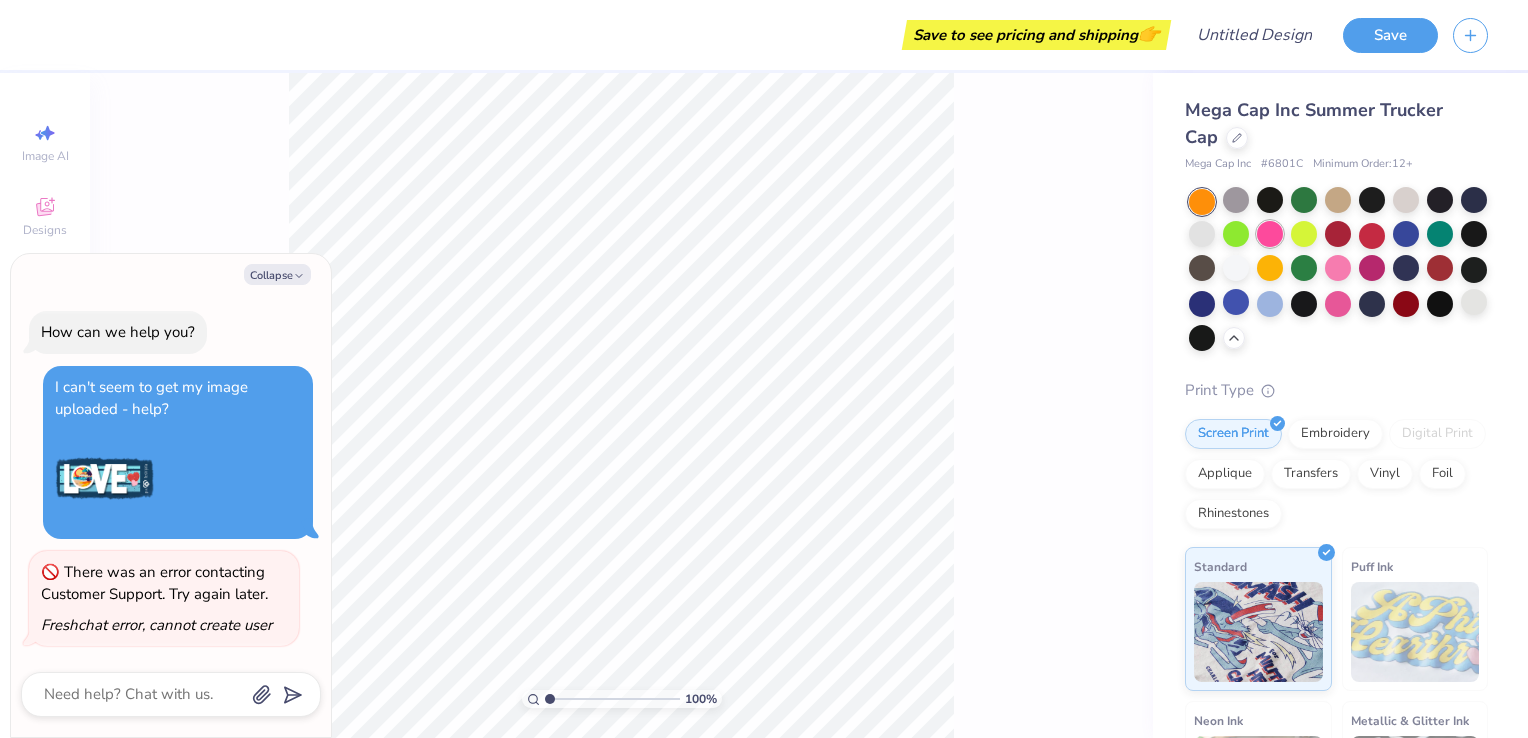 click at bounding box center [1270, 234] 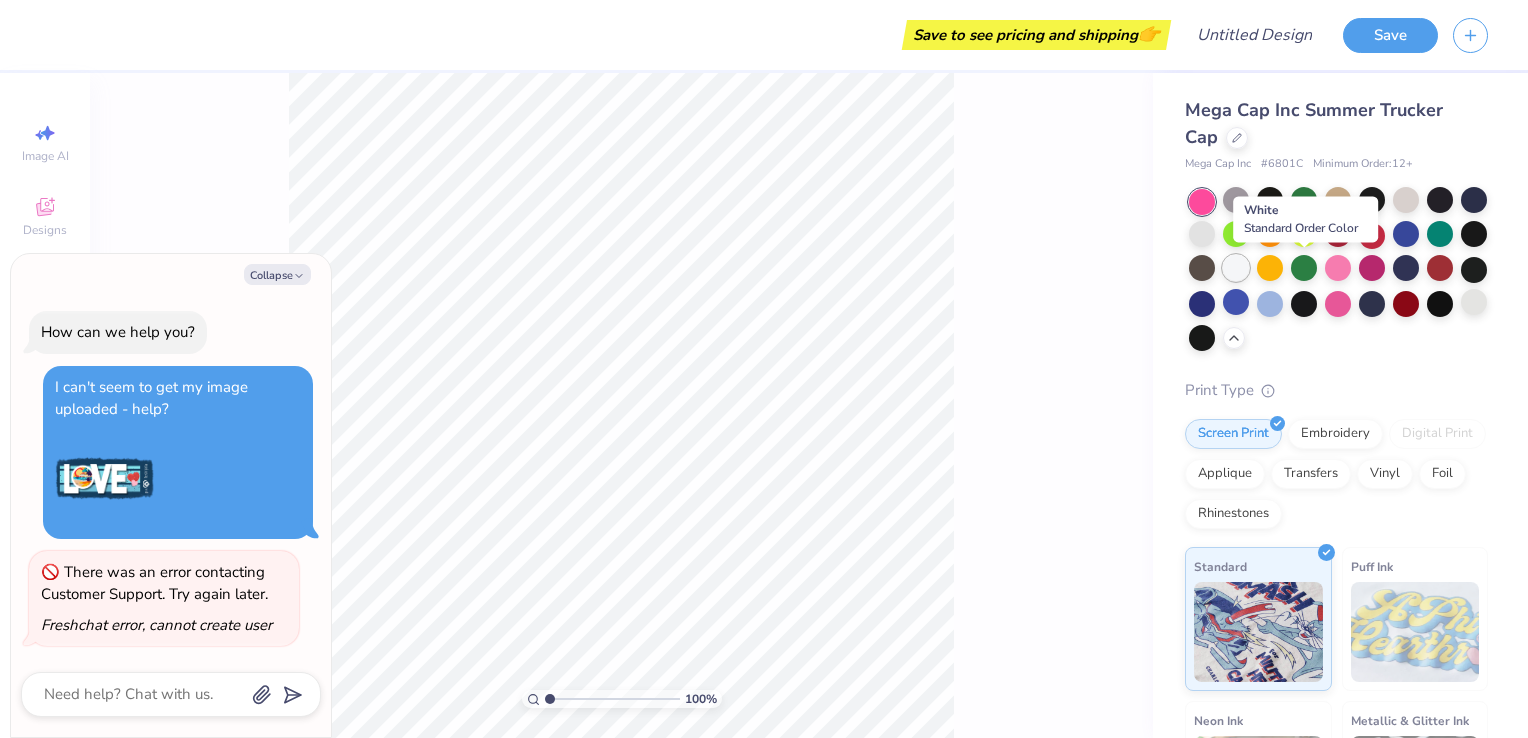 click at bounding box center [1236, 268] 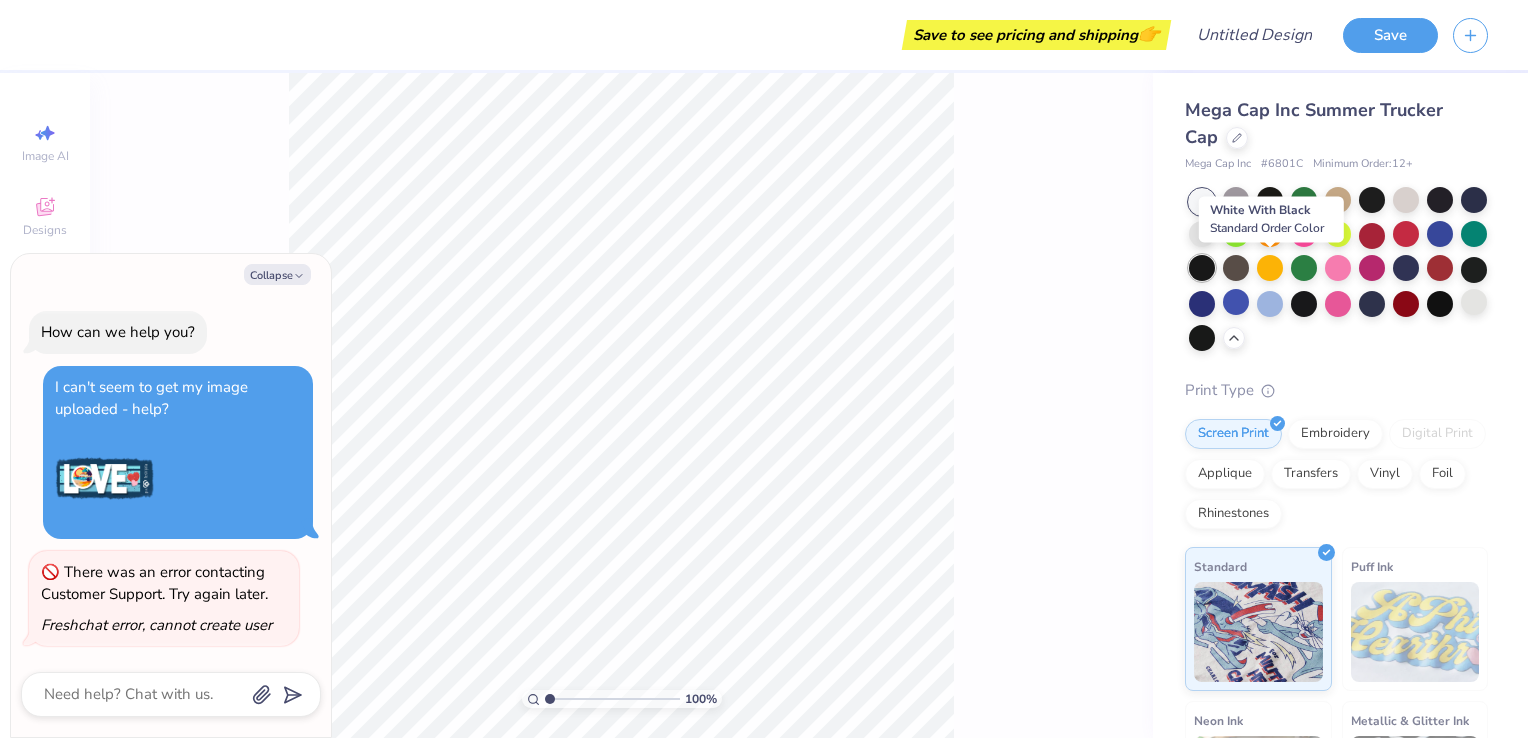click at bounding box center (1202, 268) 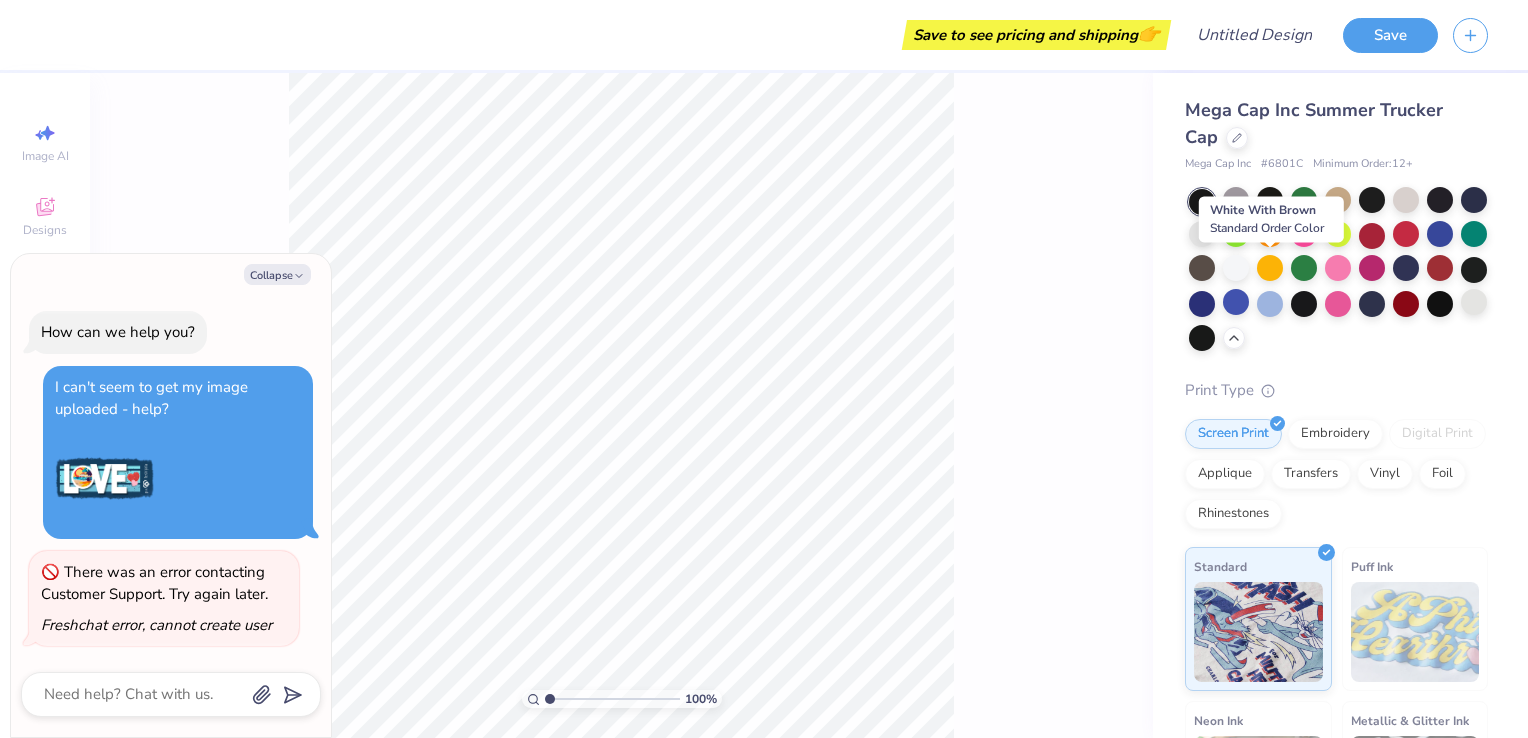 click at bounding box center [1202, 268] 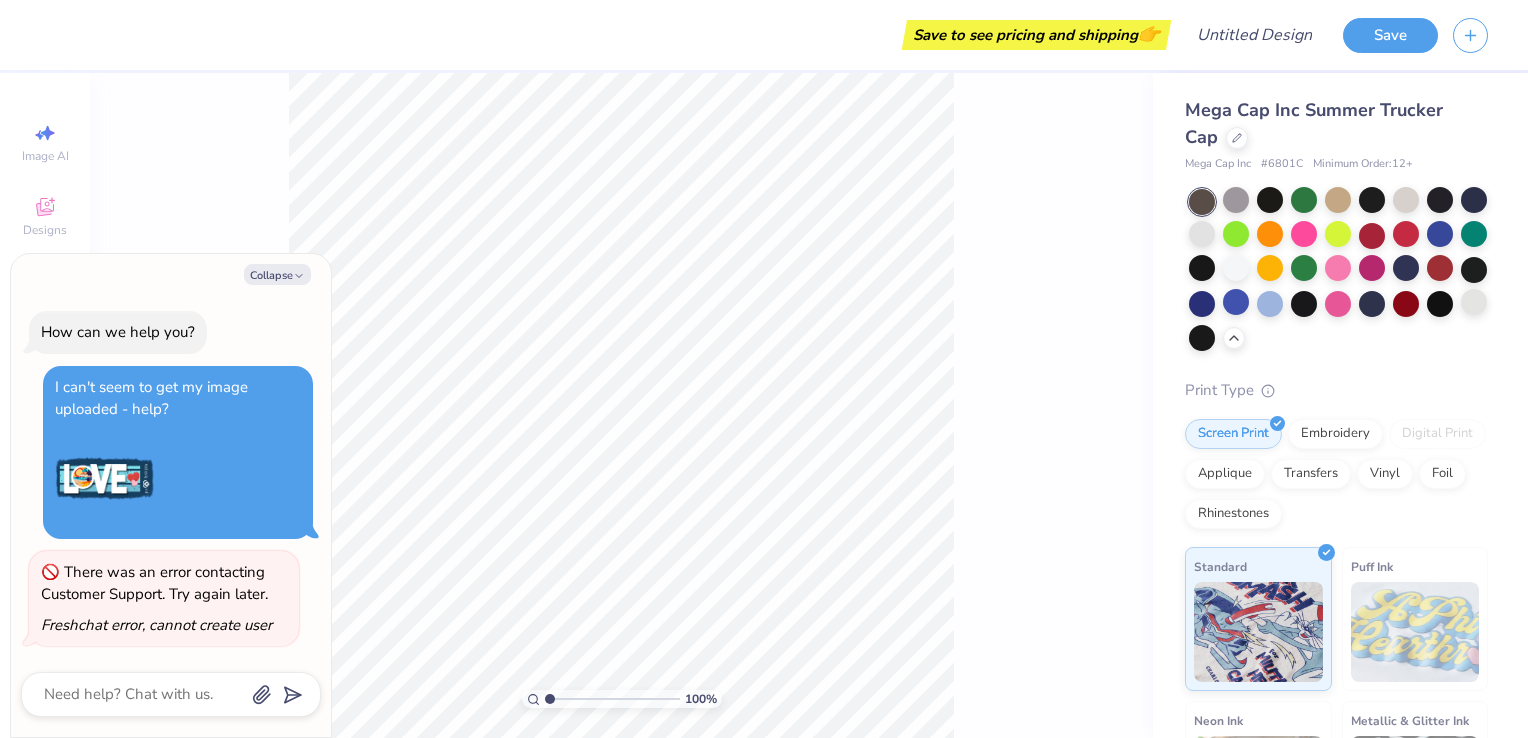 click at bounding box center [1338, 270] 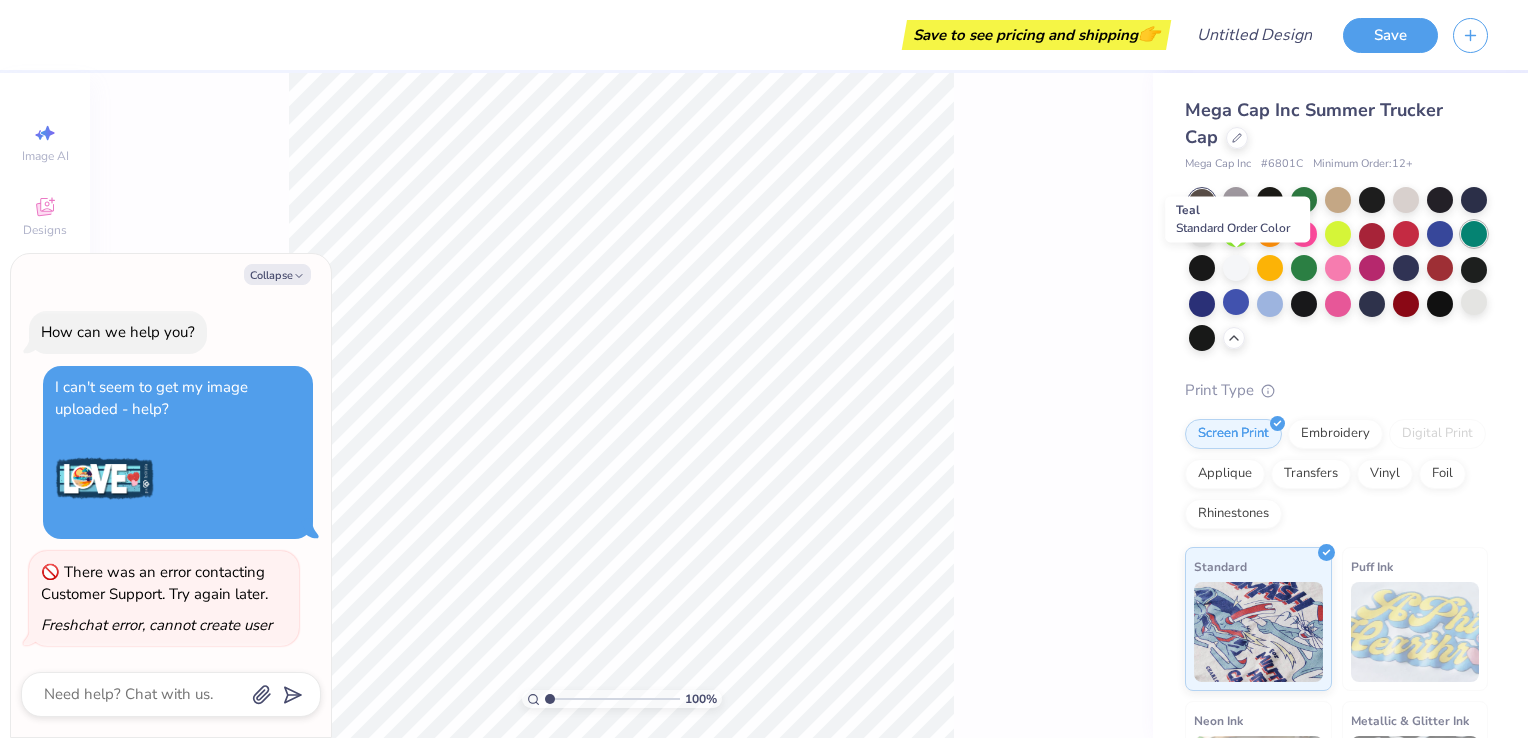 click at bounding box center (1474, 234) 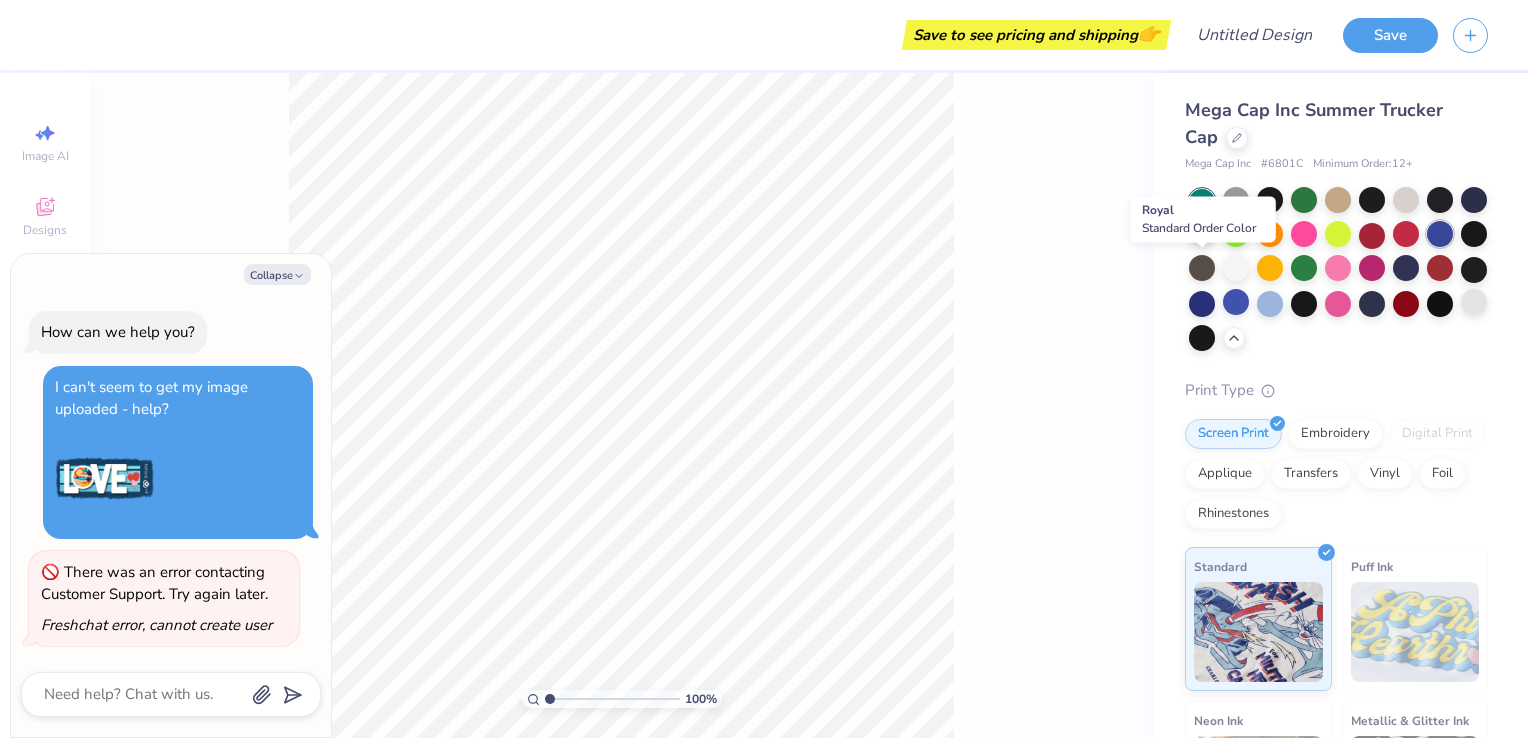 click at bounding box center (1440, 234) 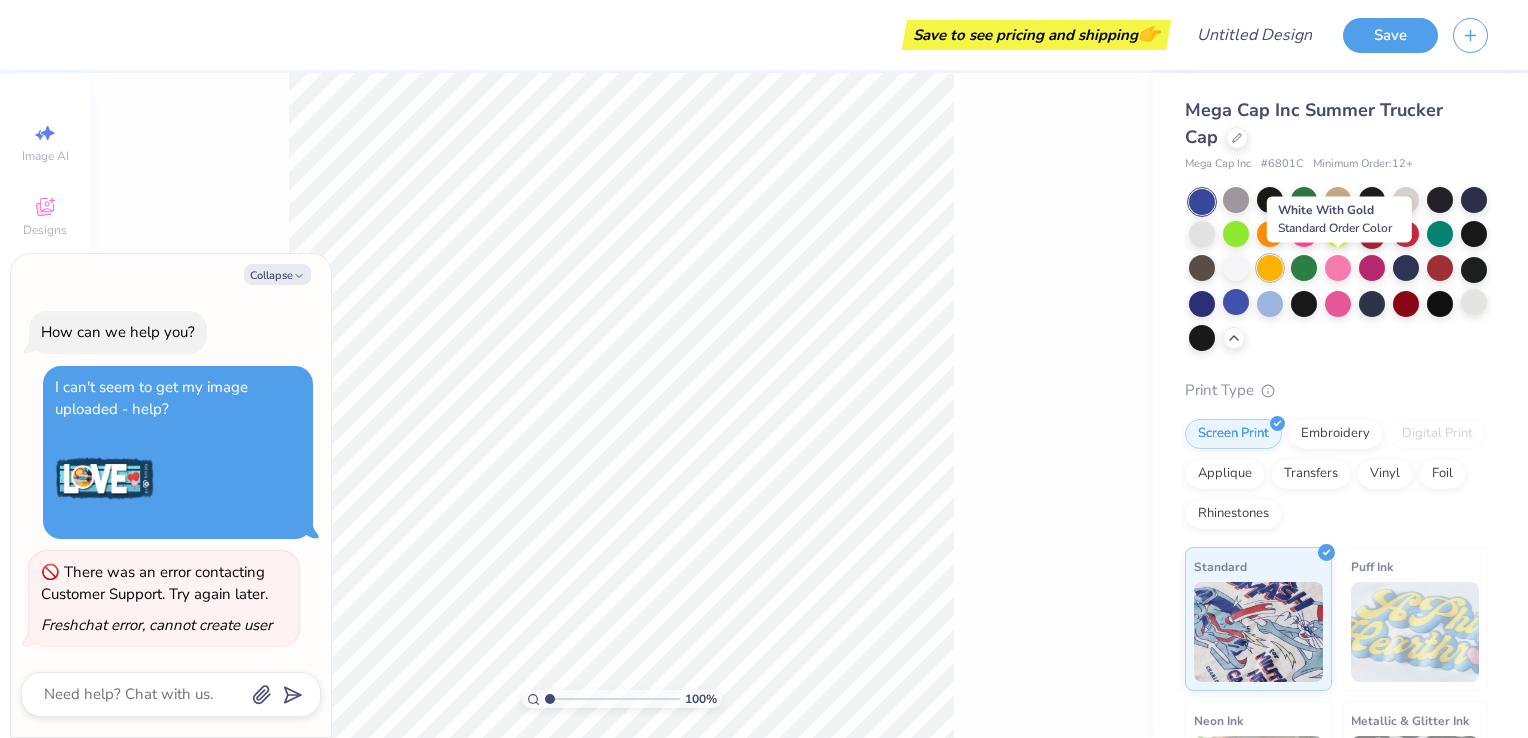 click at bounding box center [1270, 268] 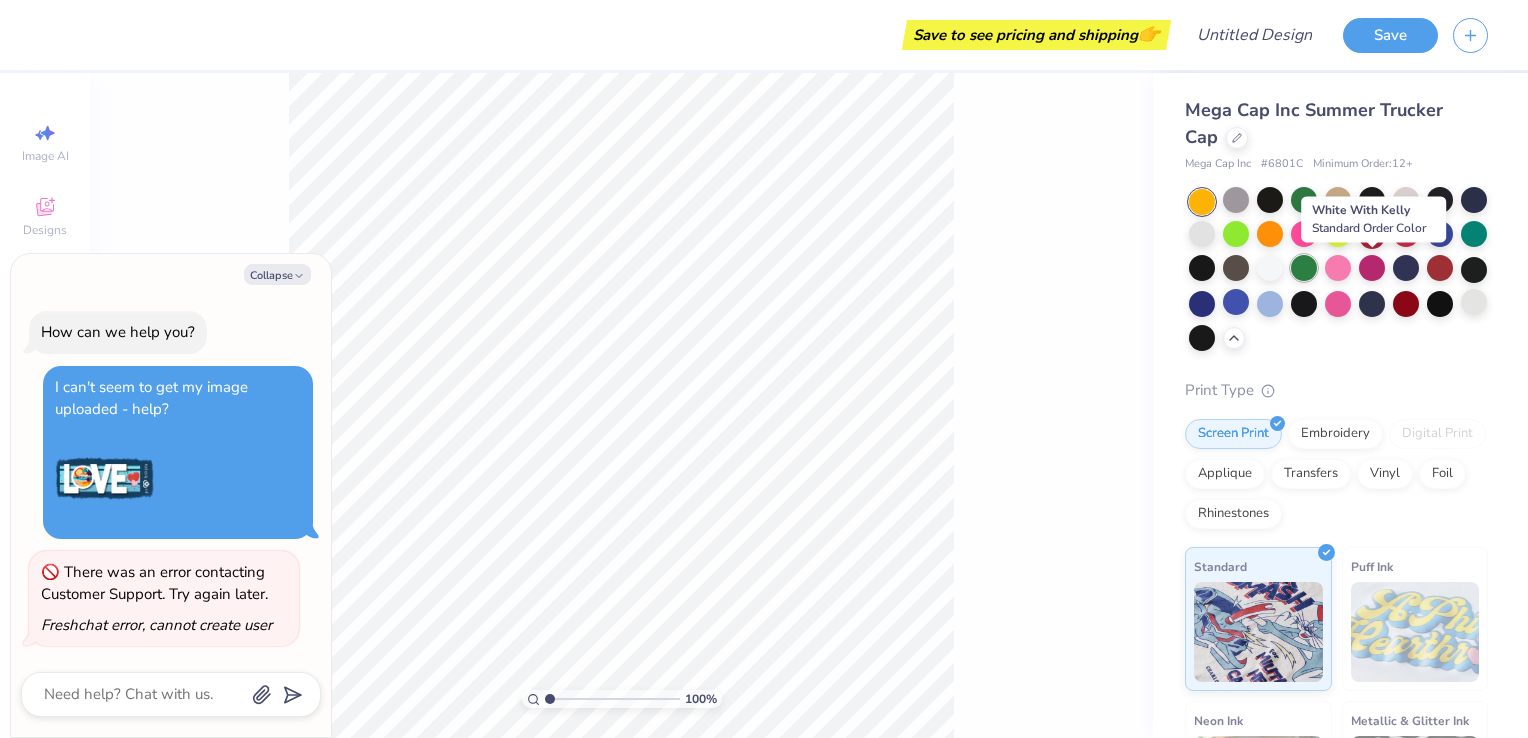 click at bounding box center (1304, 268) 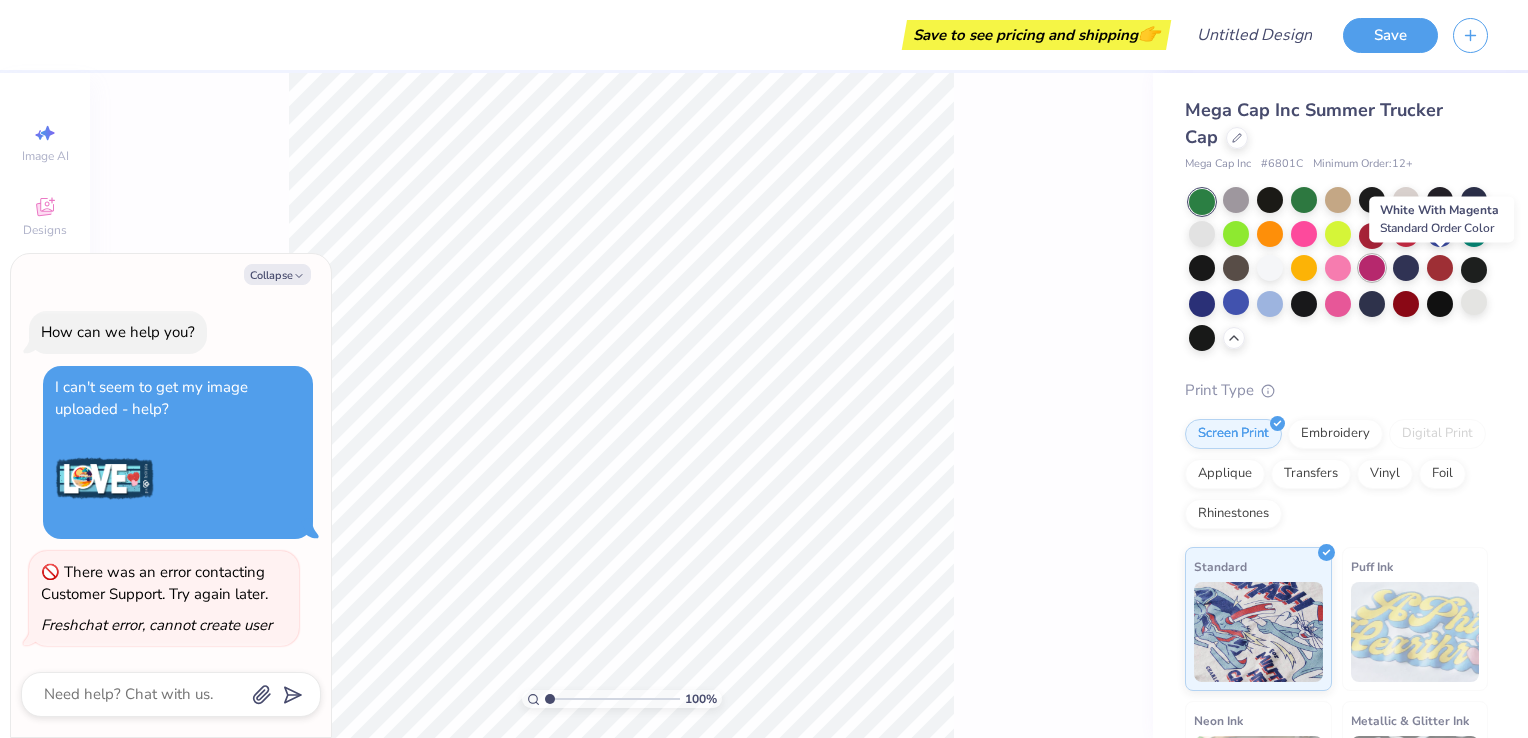 click at bounding box center (1372, 268) 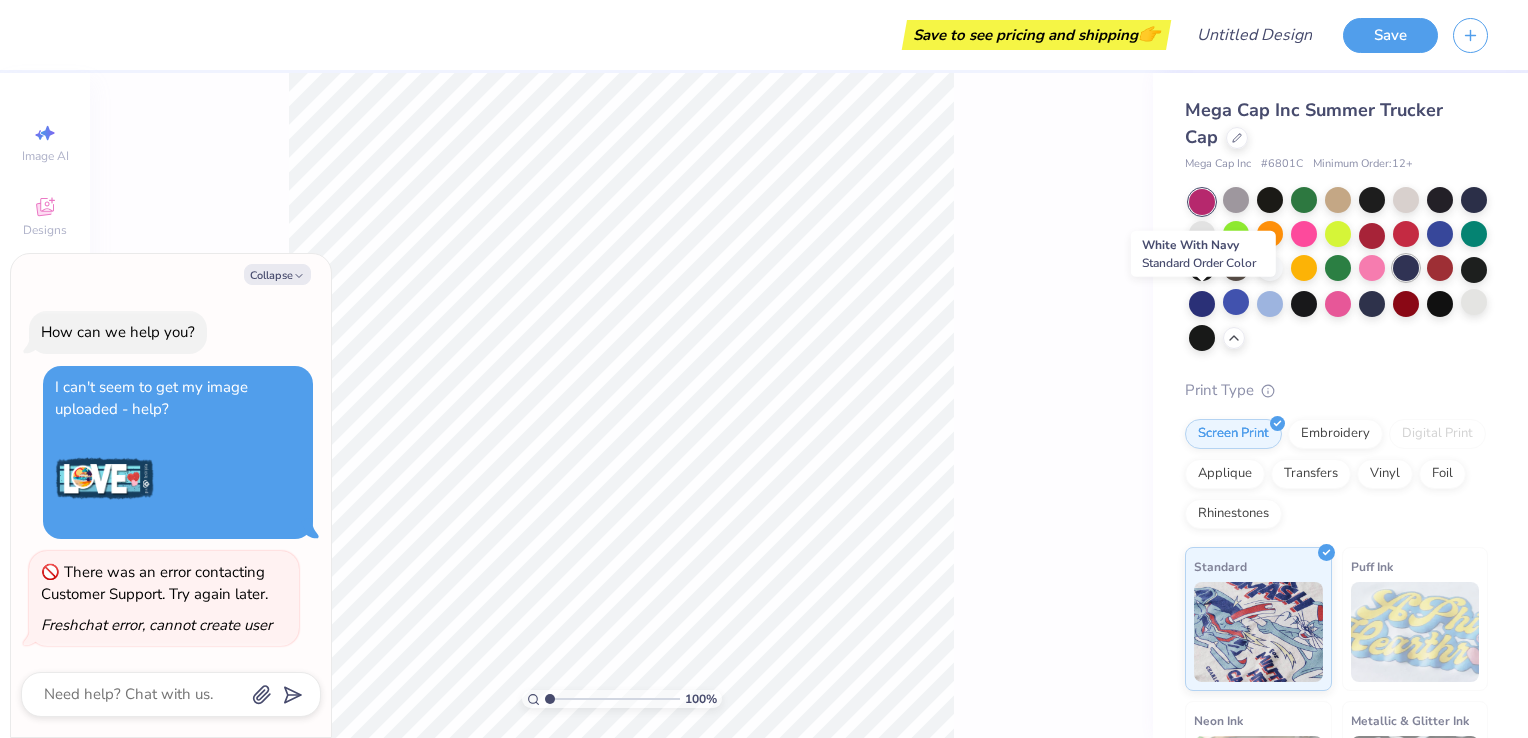 click at bounding box center (1406, 268) 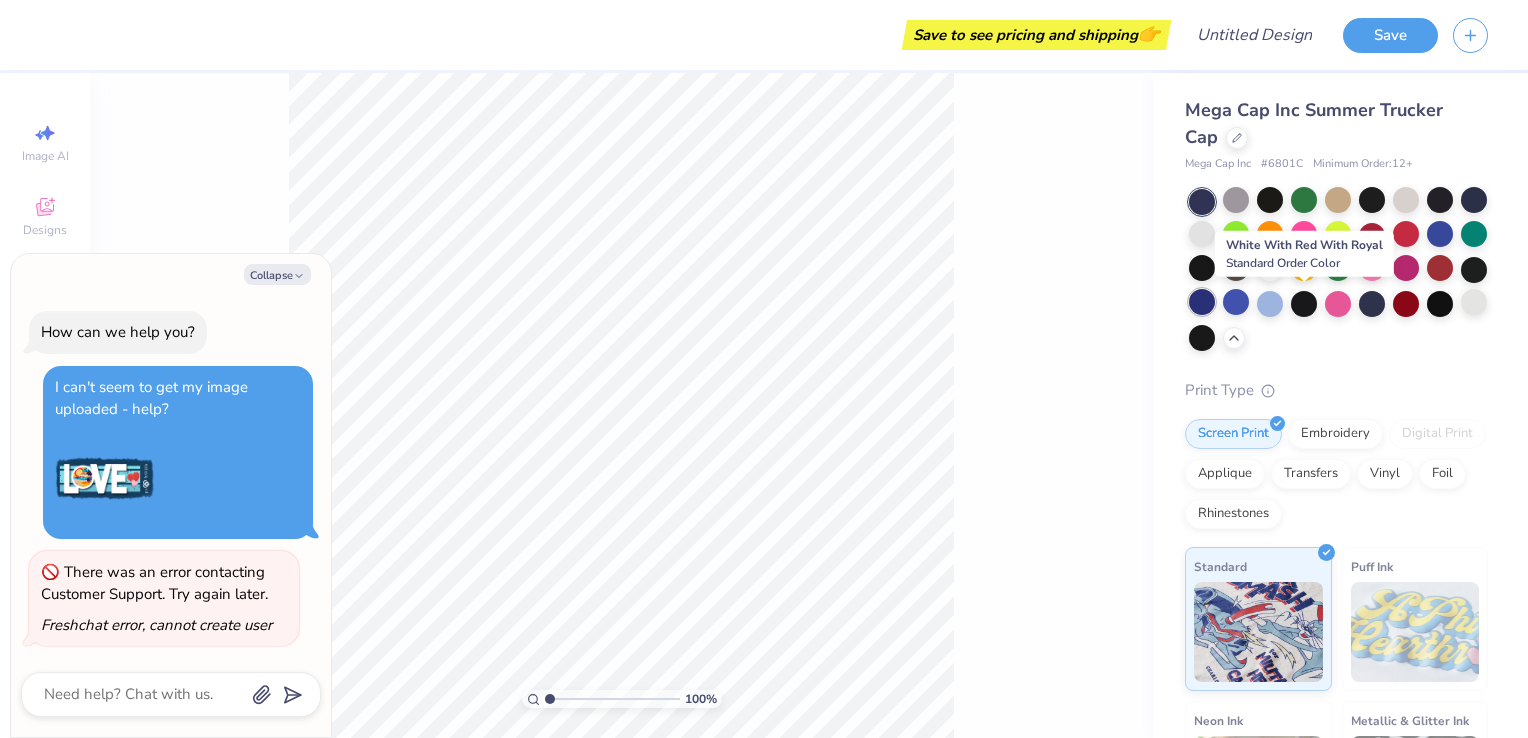 click at bounding box center [1202, 302] 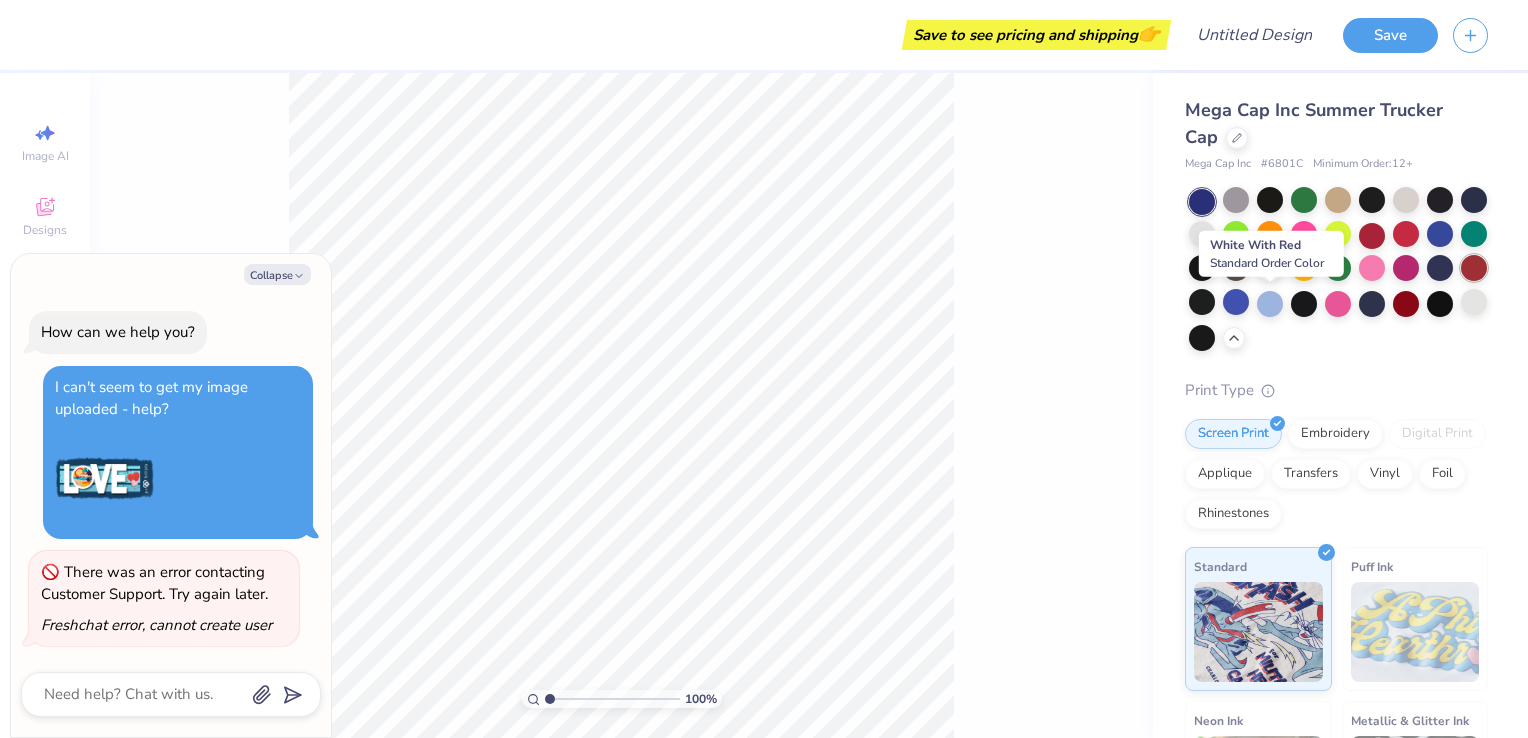 click at bounding box center [1474, 268] 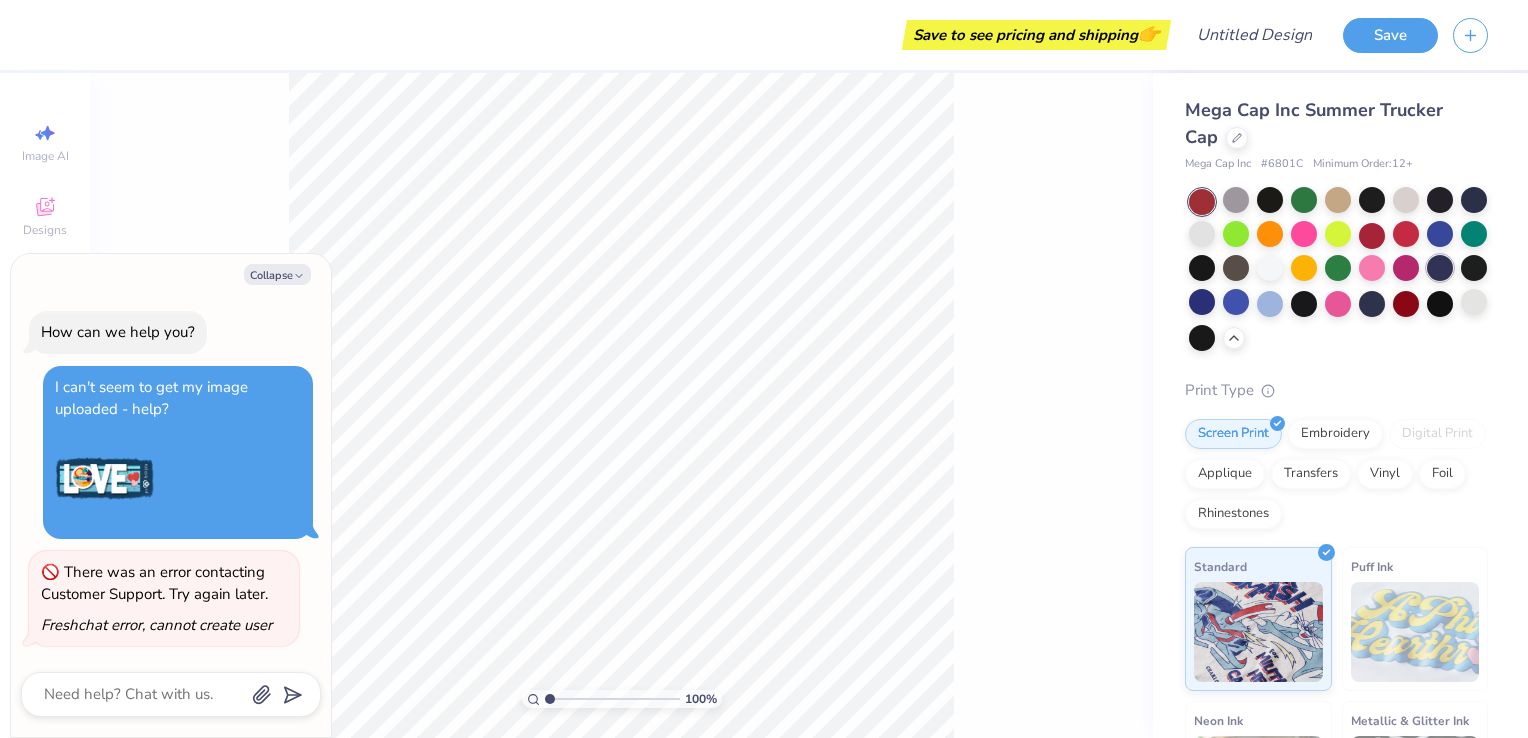 click at bounding box center (1440, 268) 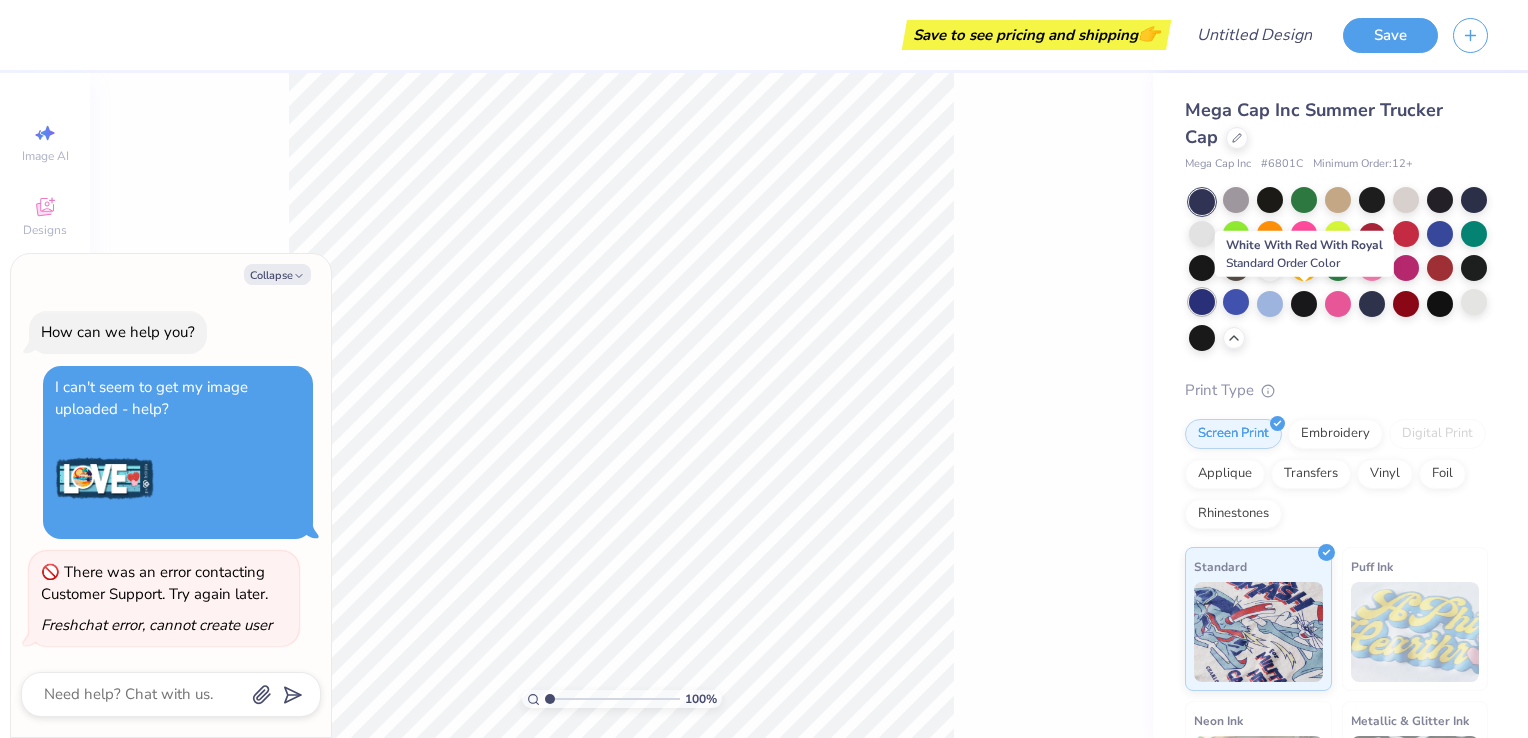 click at bounding box center [1202, 302] 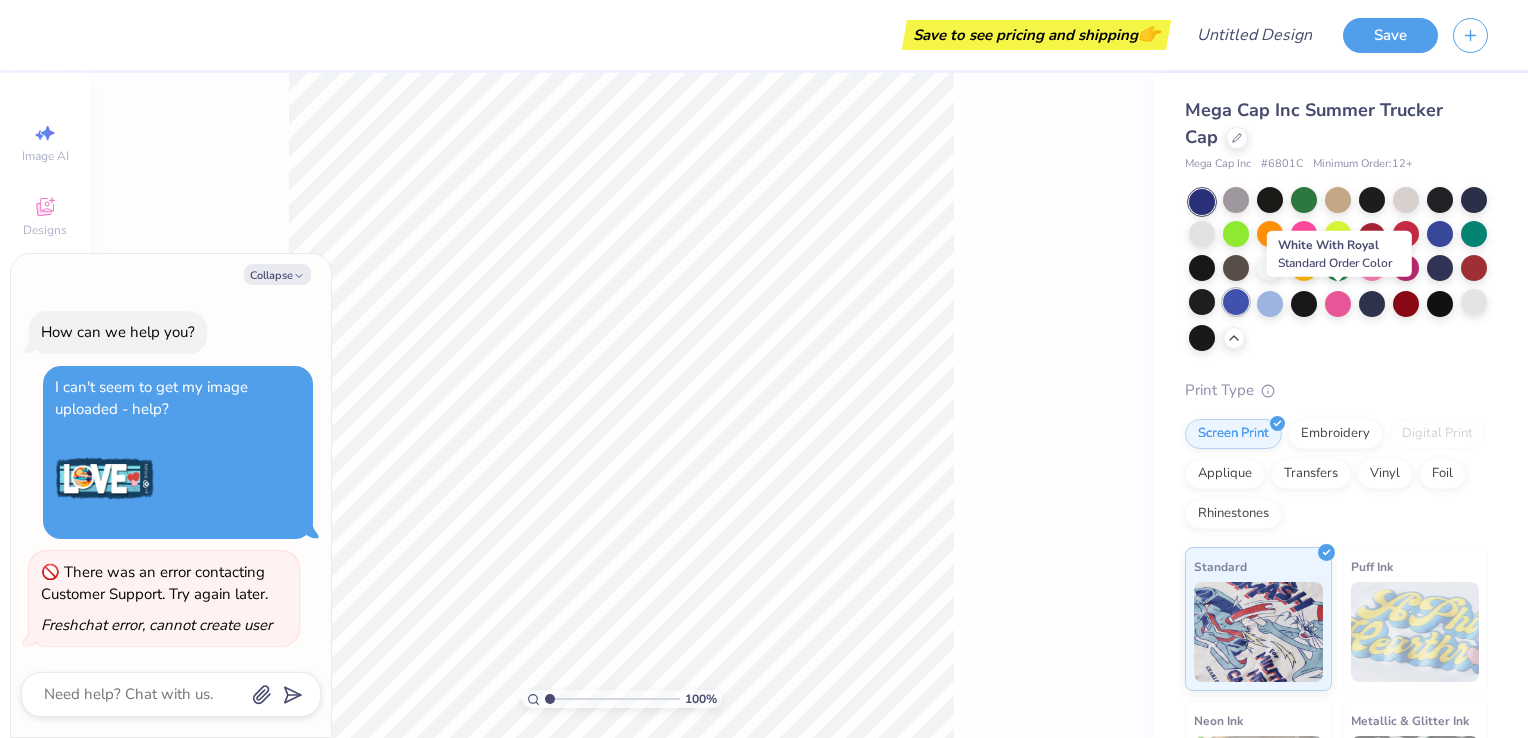 click at bounding box center [1236, 302] 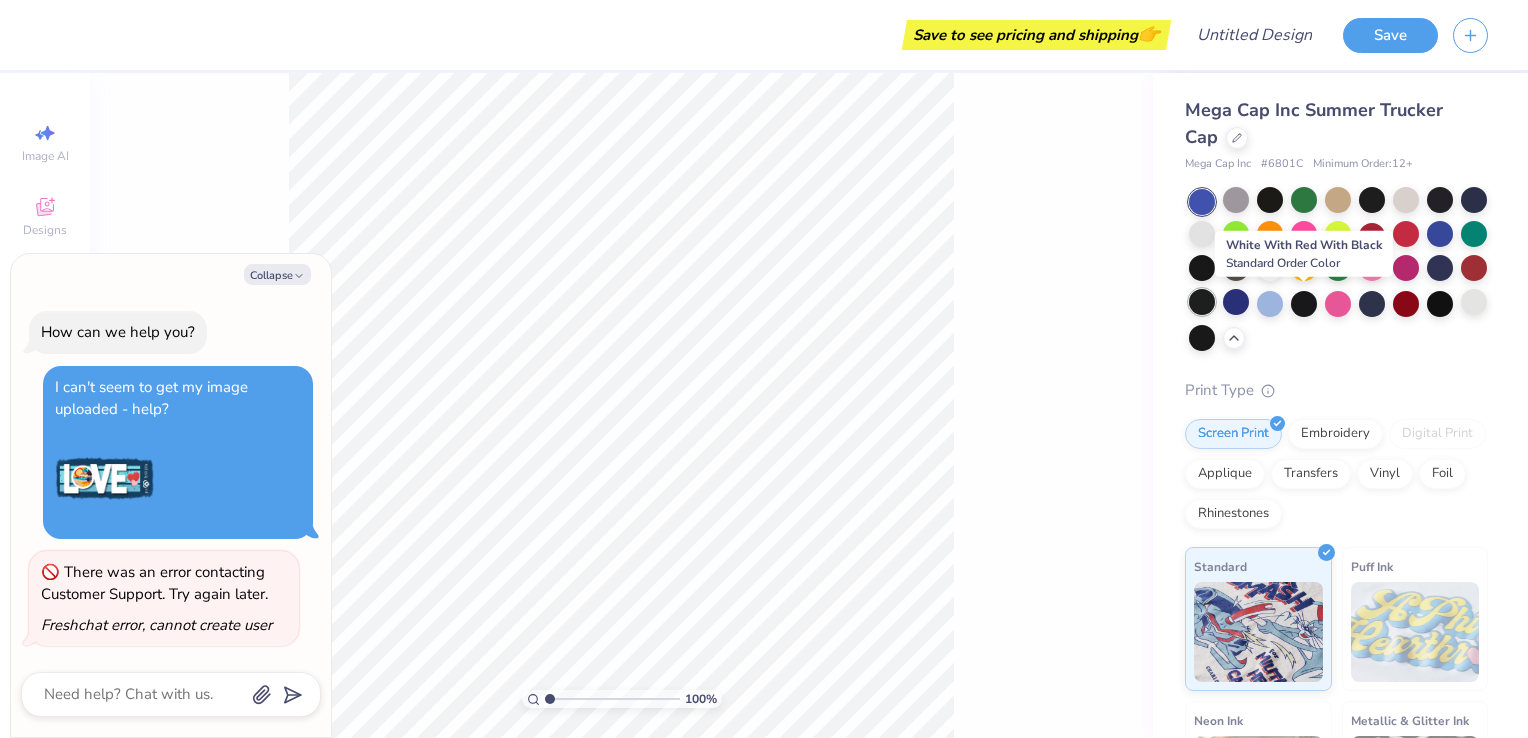 click at bounding box center [1202, 302] 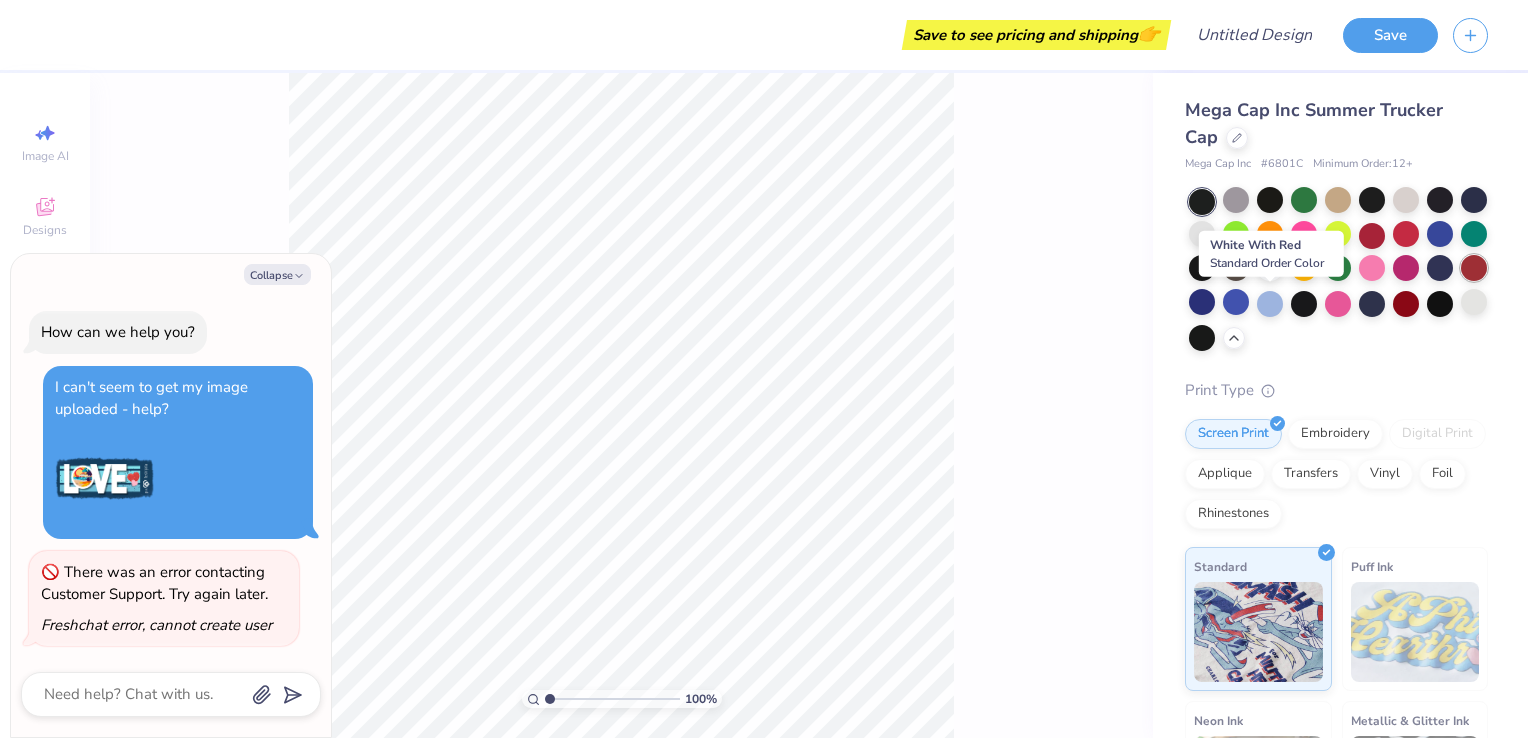 click at bounding box center [1474, 268] 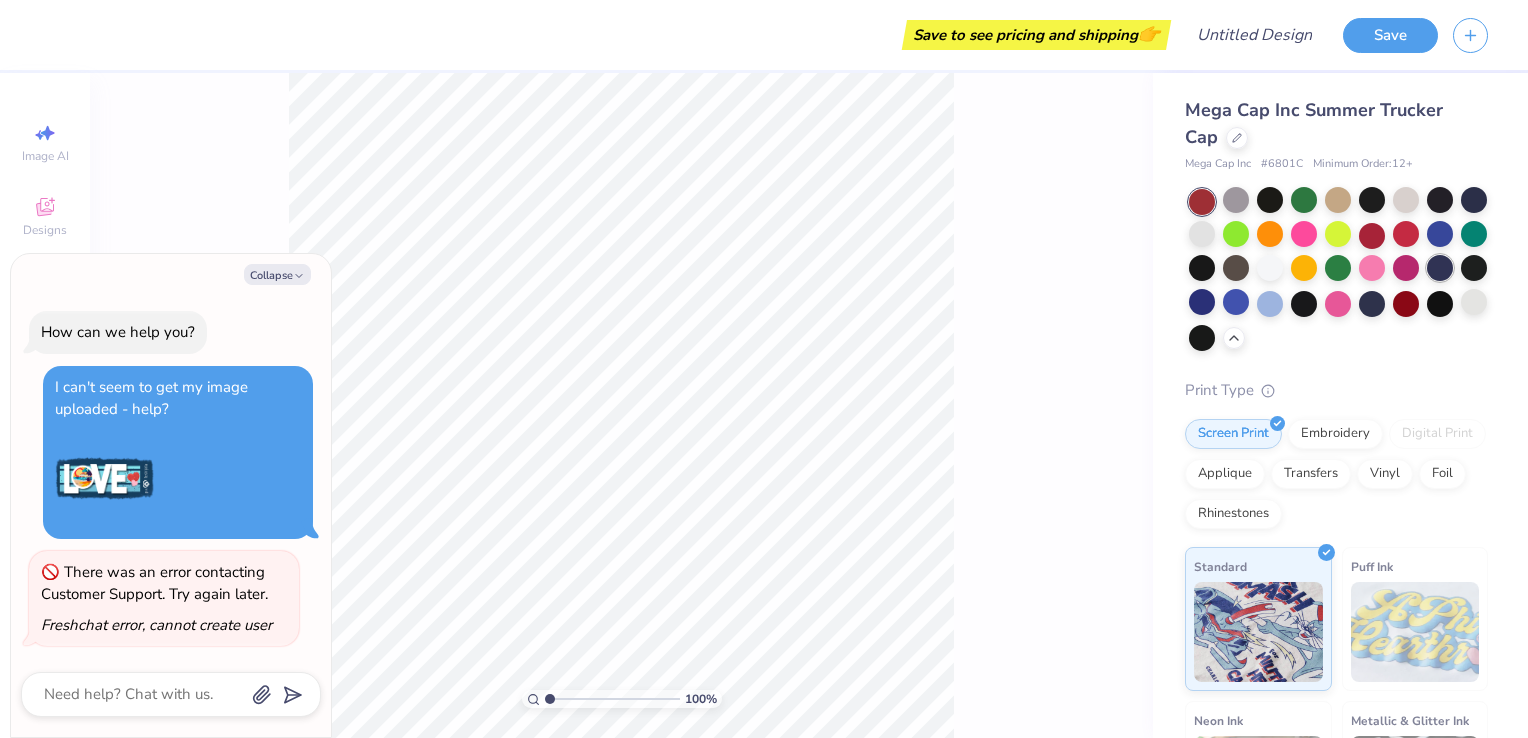 click at bounding box center (1440, 268) 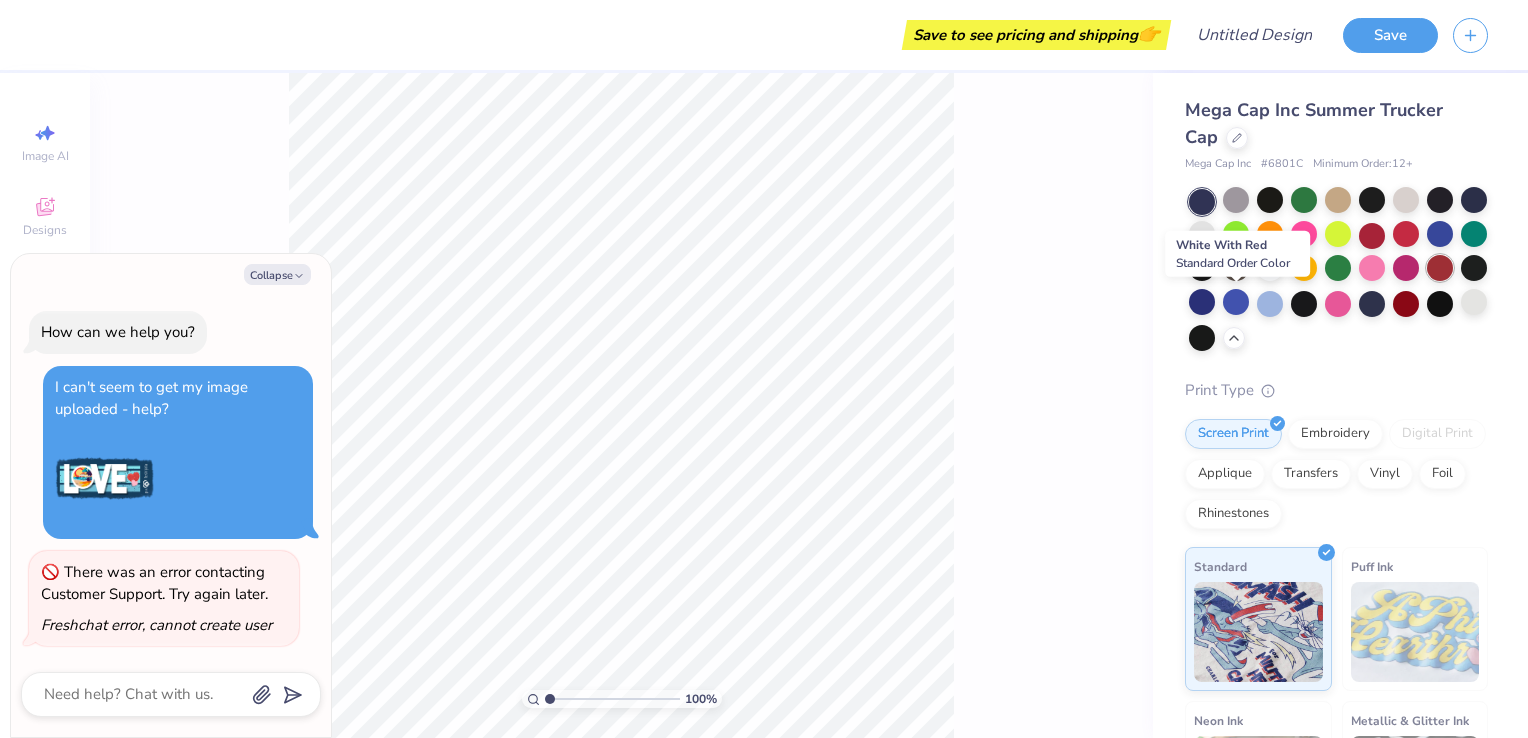 click at bounding box center [1440, 268] 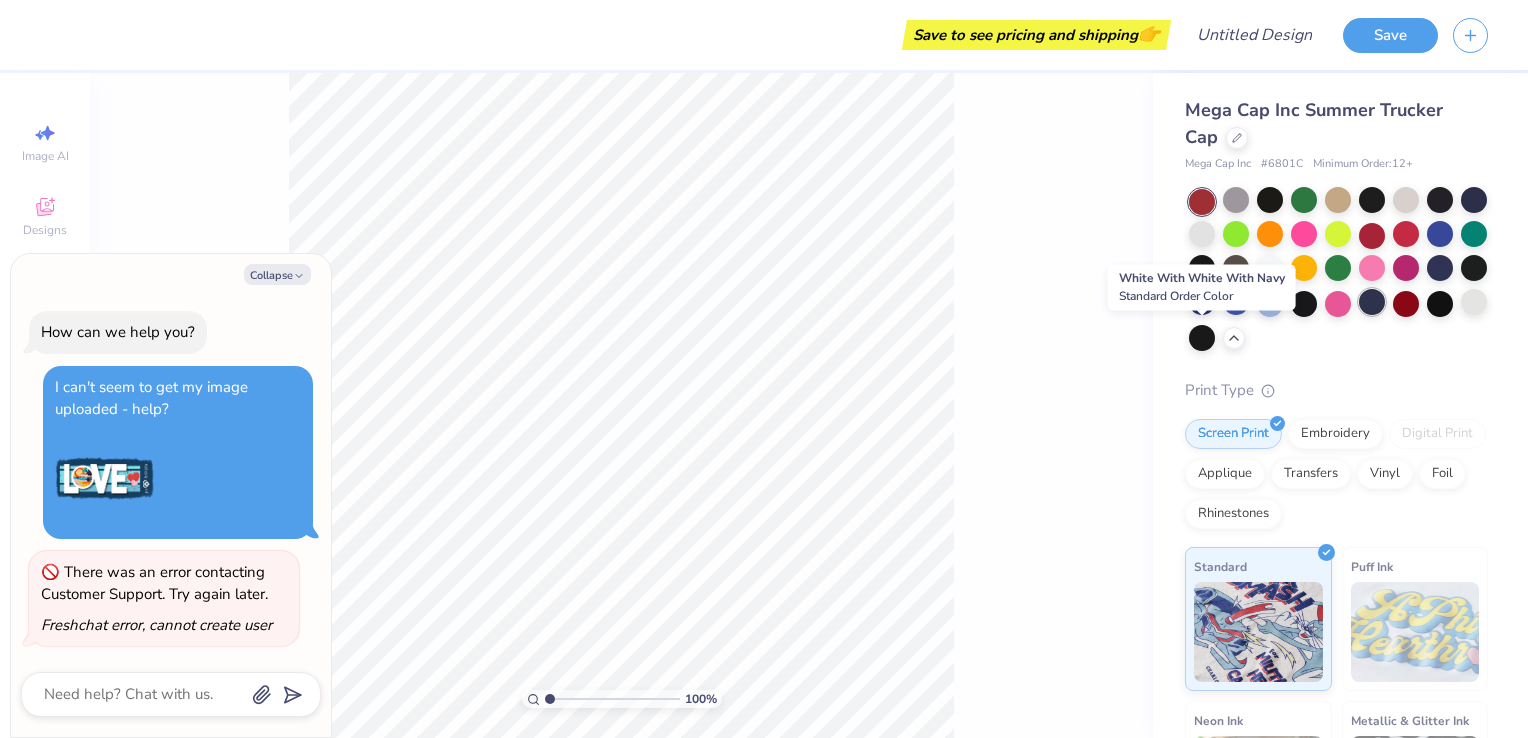 click at bounding box center (1372, 302) 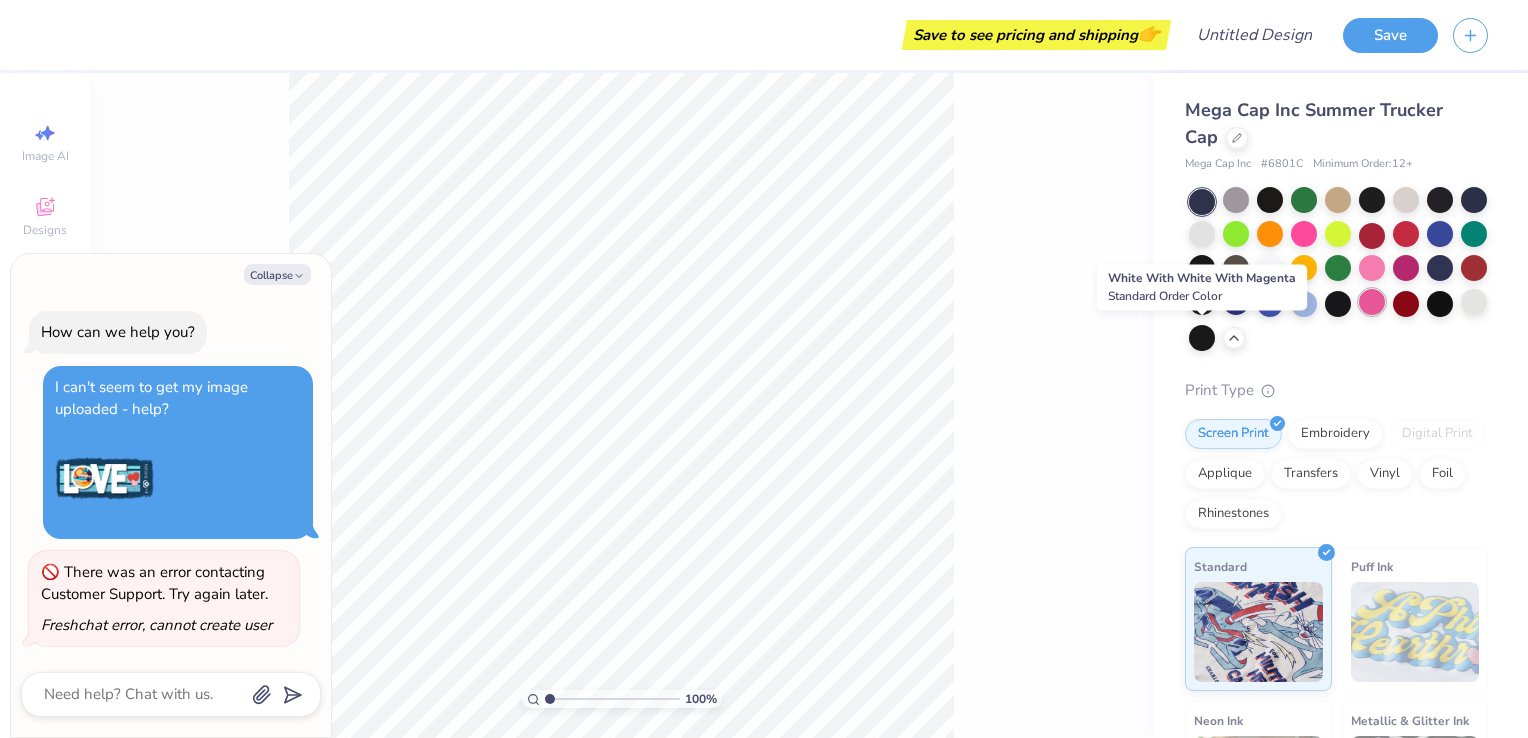 click at bounding box center (1372, 302) 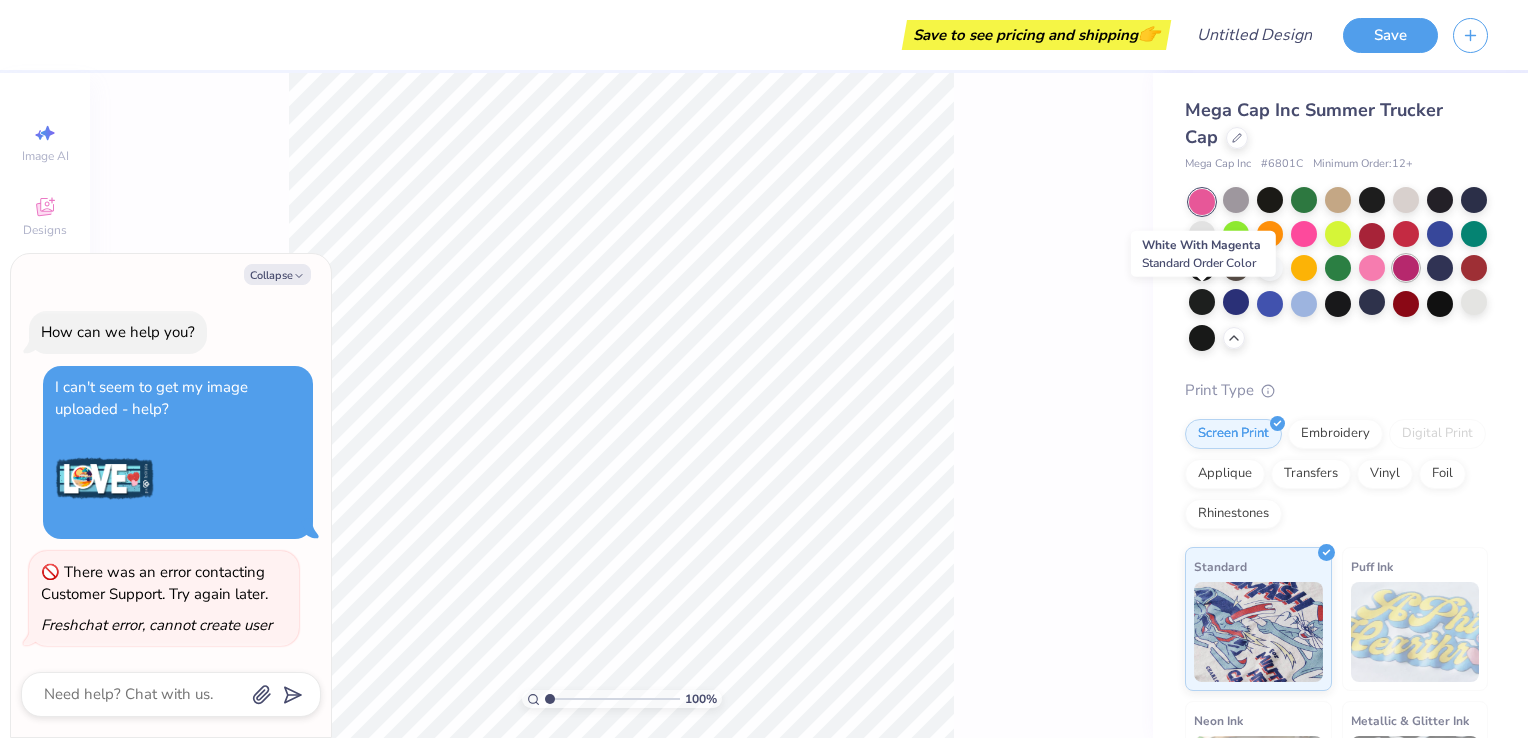 click at bounding box center [1406, 268] 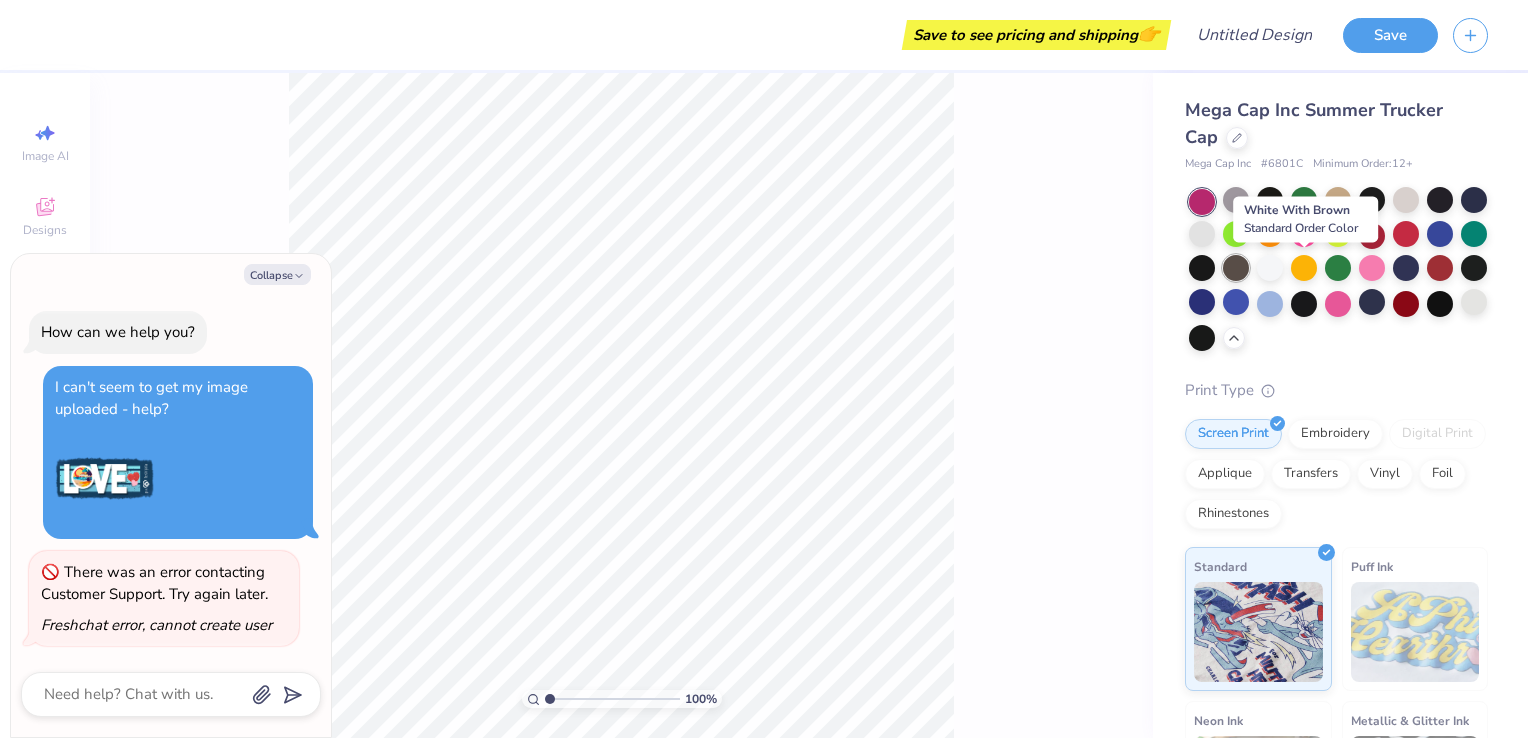 click at bounding box center (1236, 268) 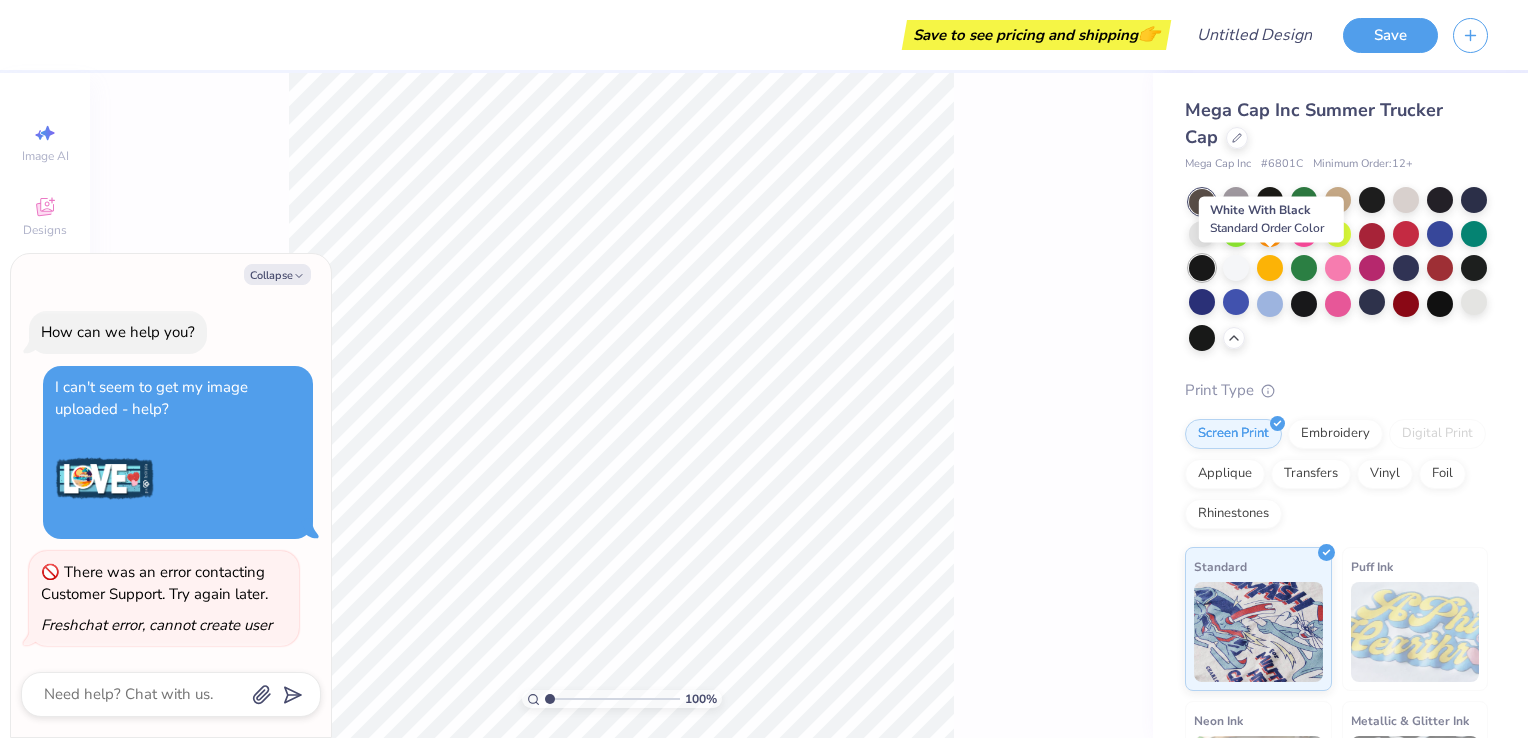 click at bounding box center [1202, 268] 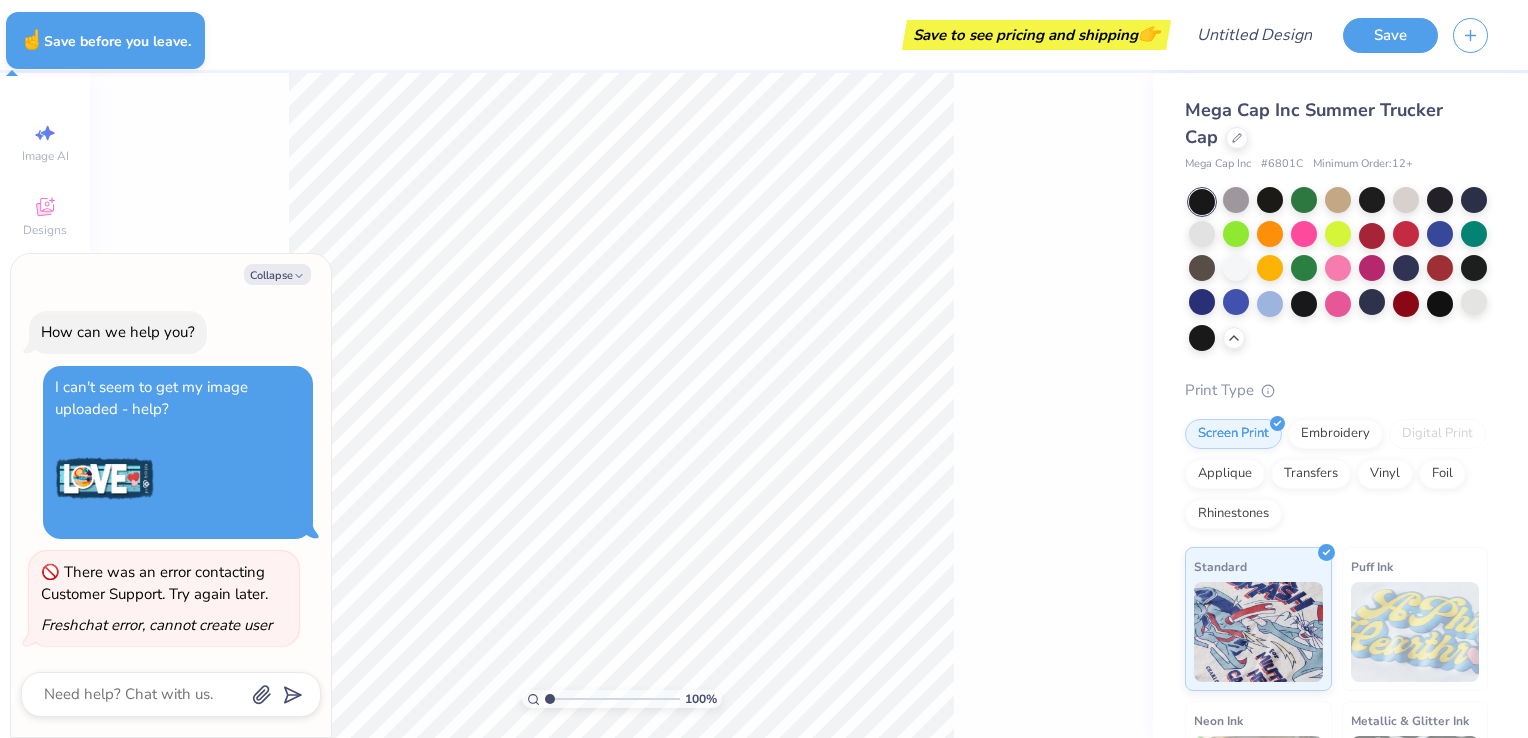 type on "x" 